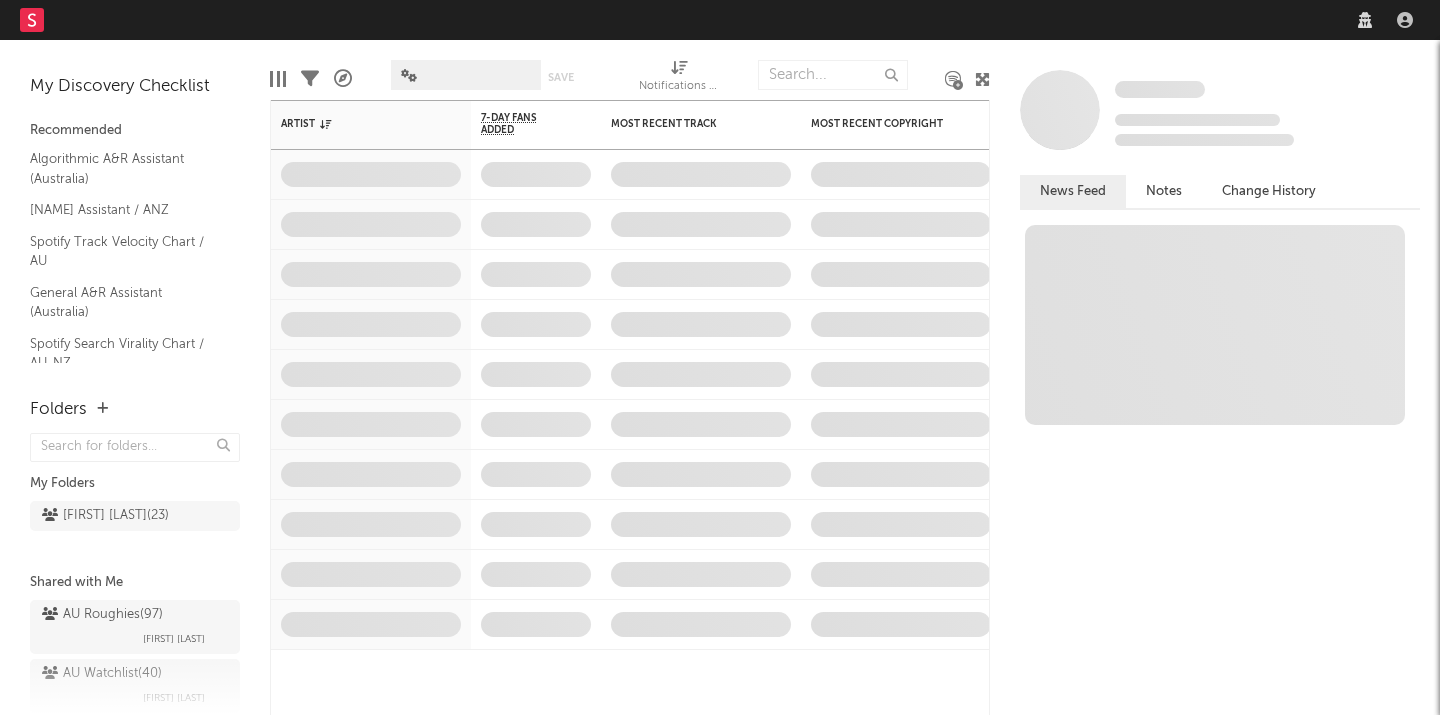 scroll, scrollTop: 0, scrollLeft: 0, axis: both 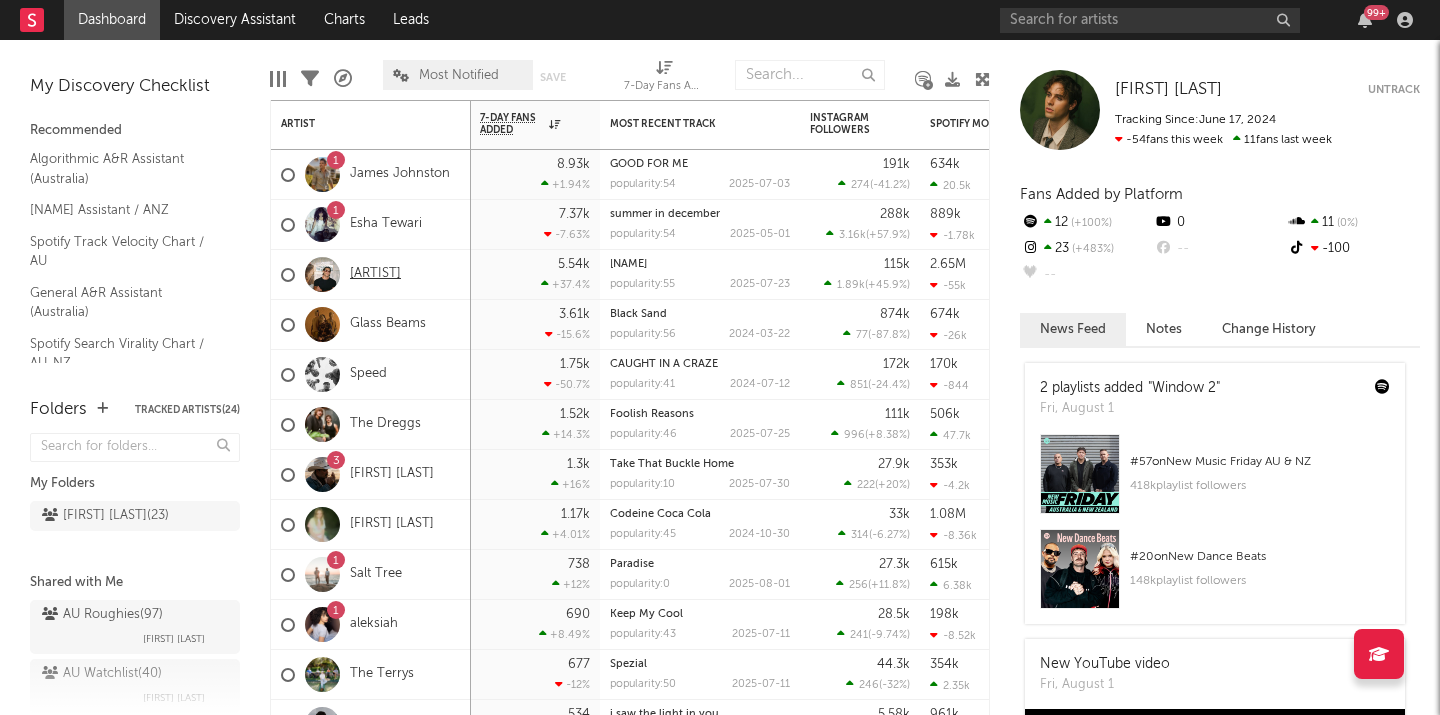 click on "[ARTIST]" at bounding box center [375, 274] 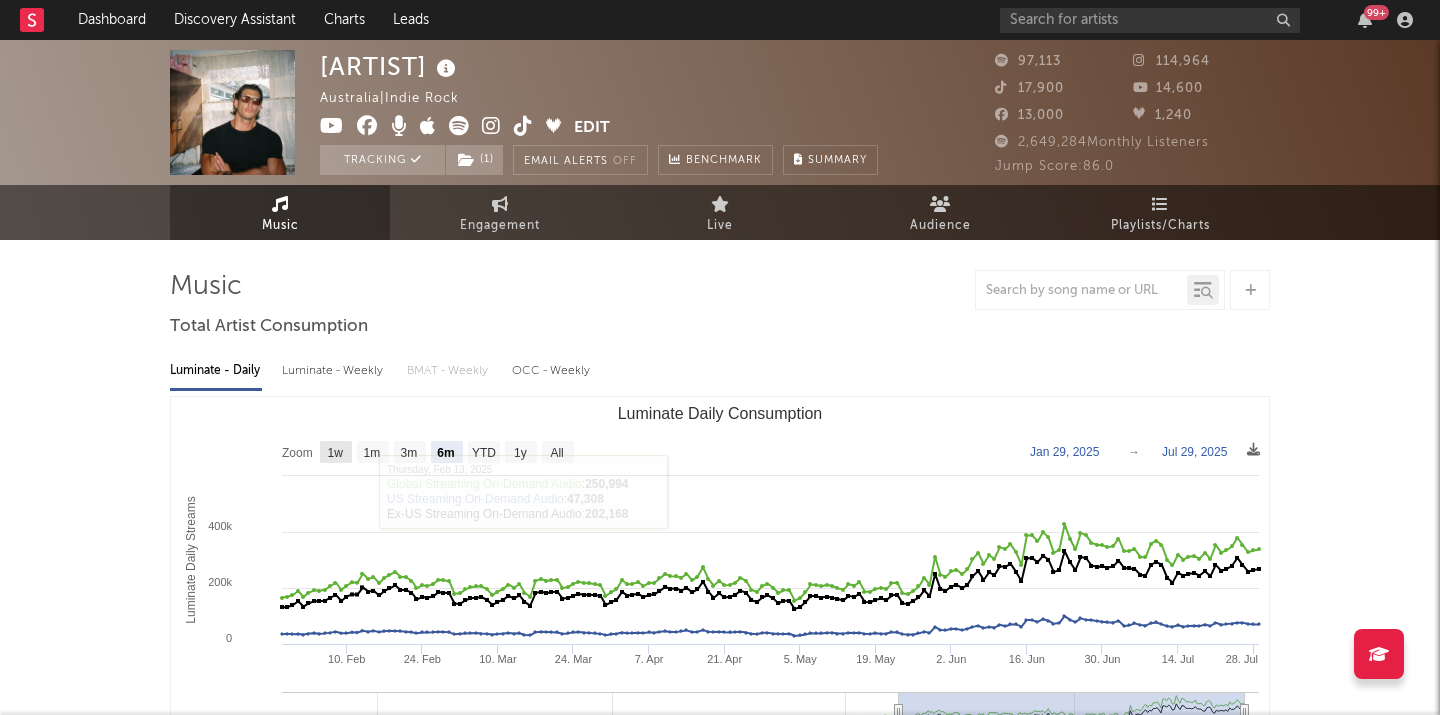 click on "1w" 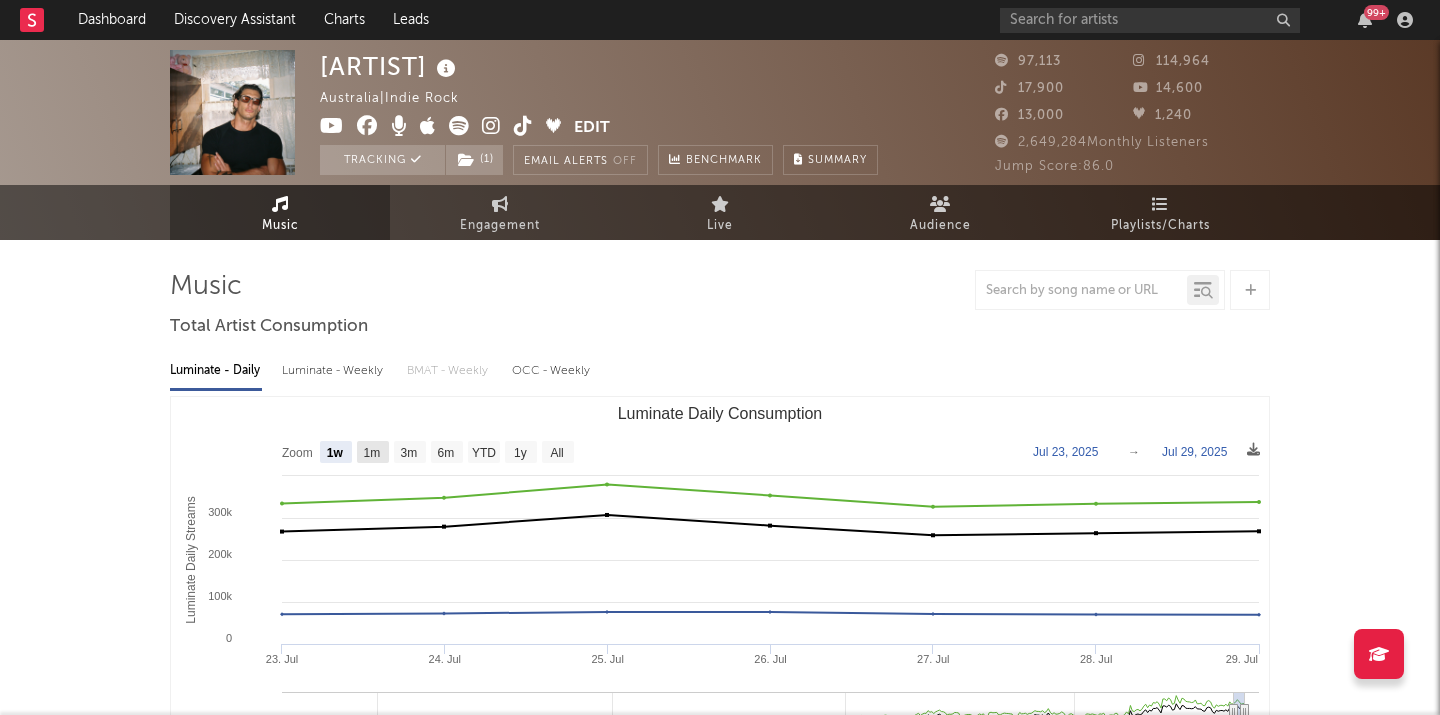 click on "1m" 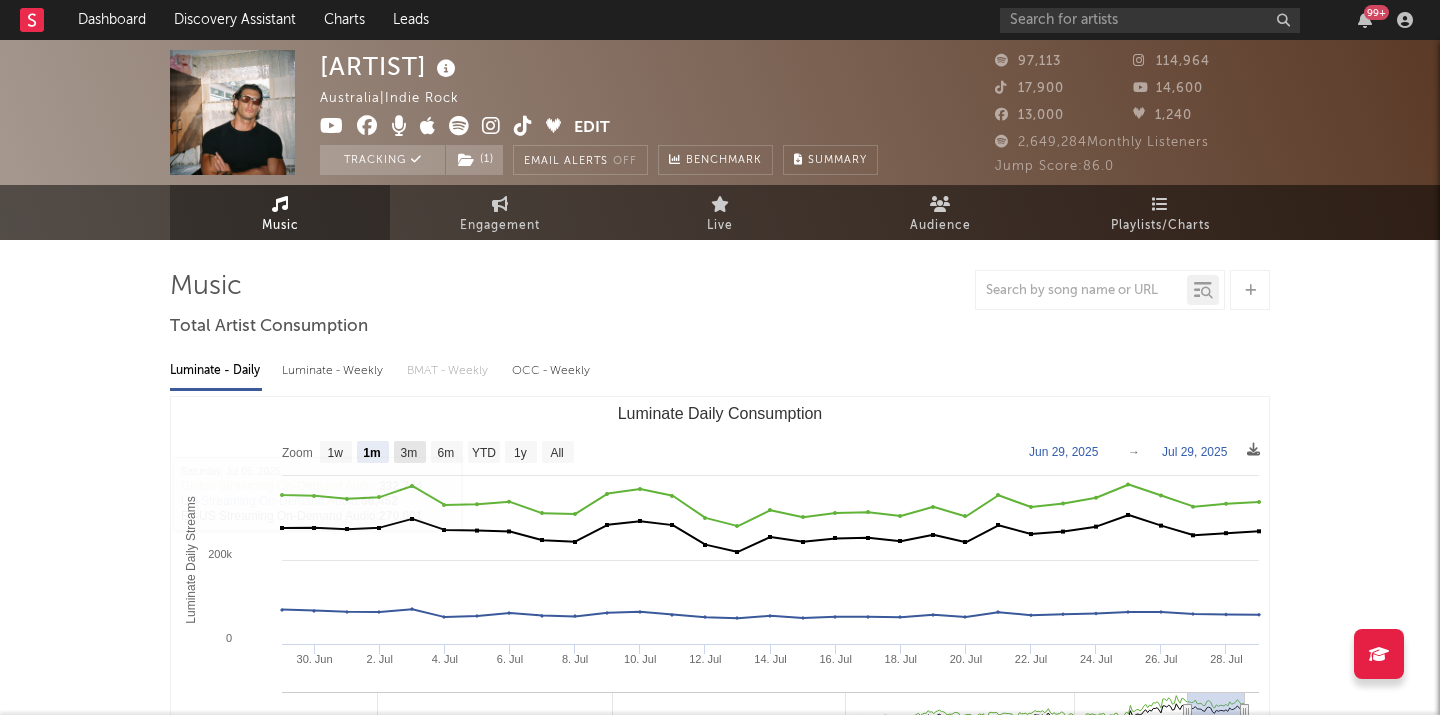 click 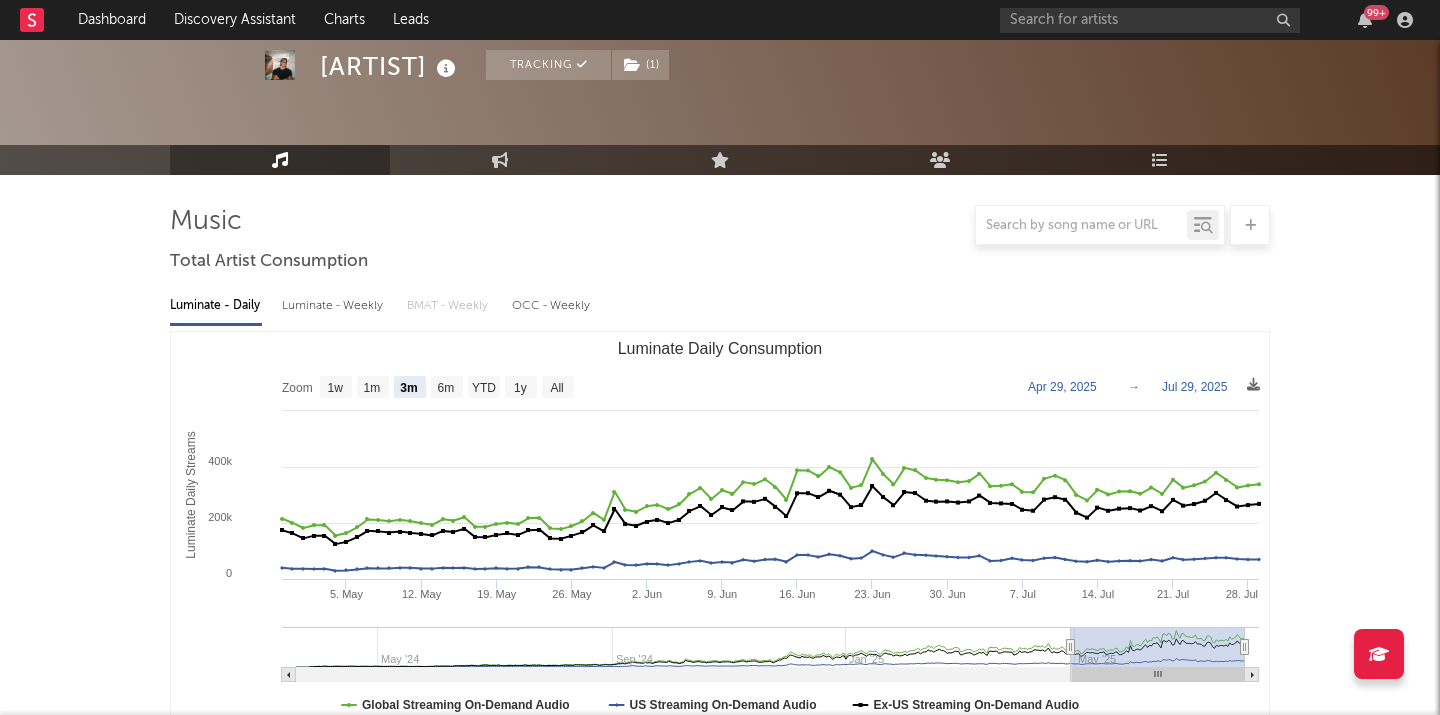 scroll, scrollTop: 0, scrollLeft: 0, axis: both 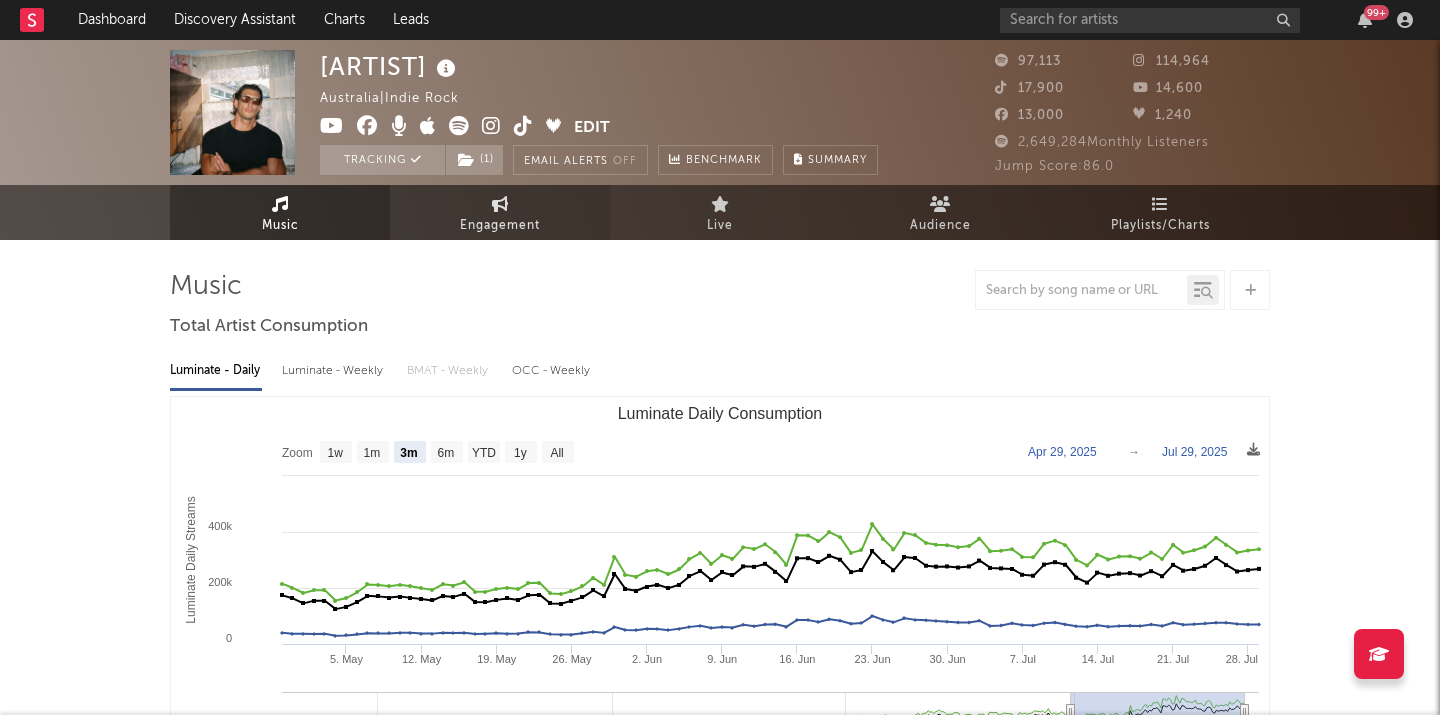 click on "Engagement" at bounding box center (500, 212) 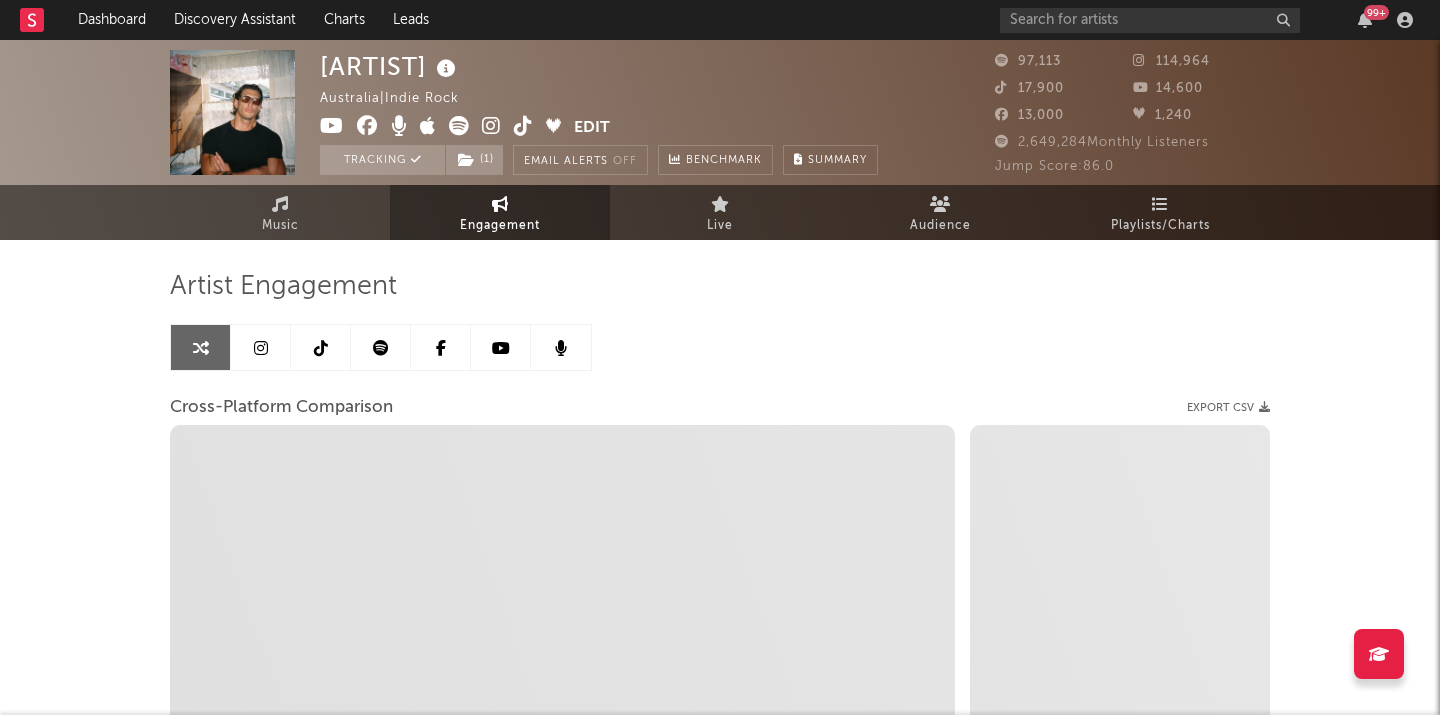 select on "1w" 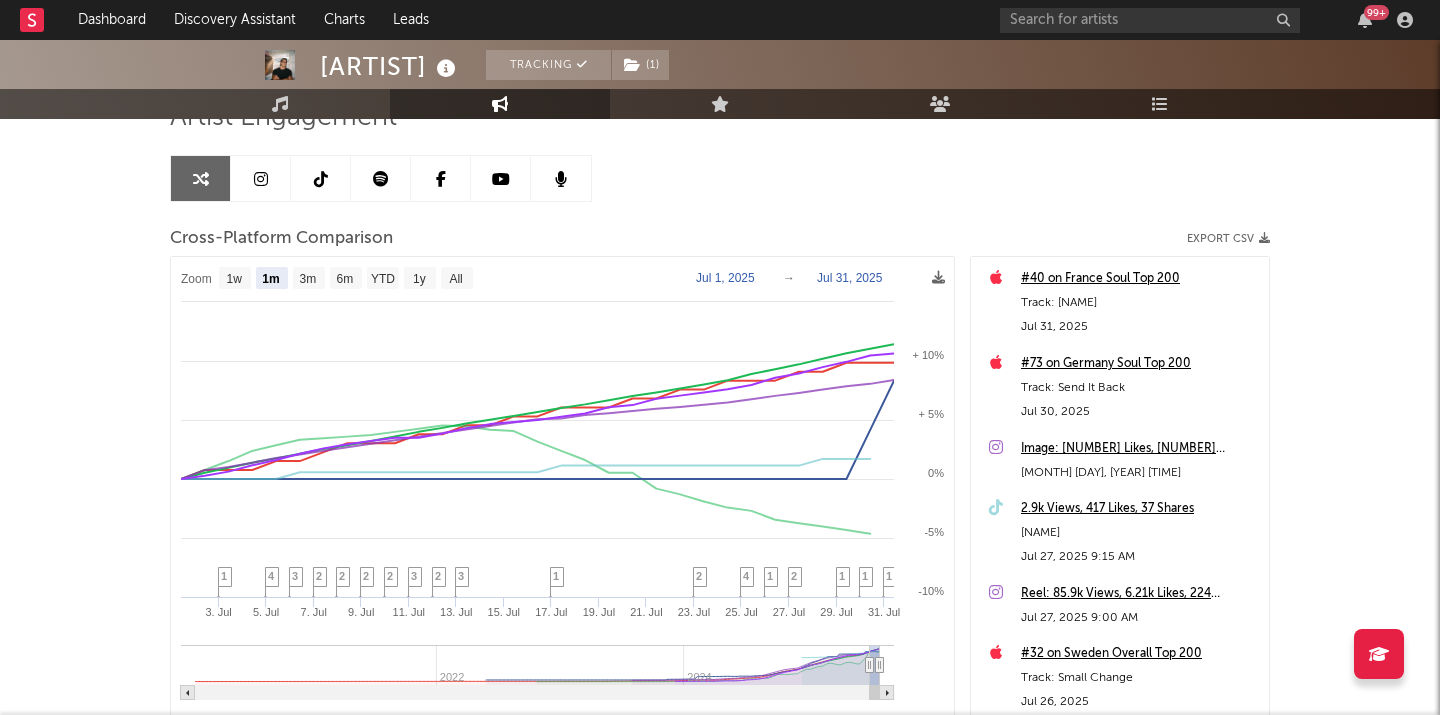 scroll, scrollTop: 174, scrollLeft: 0, axis: vertical 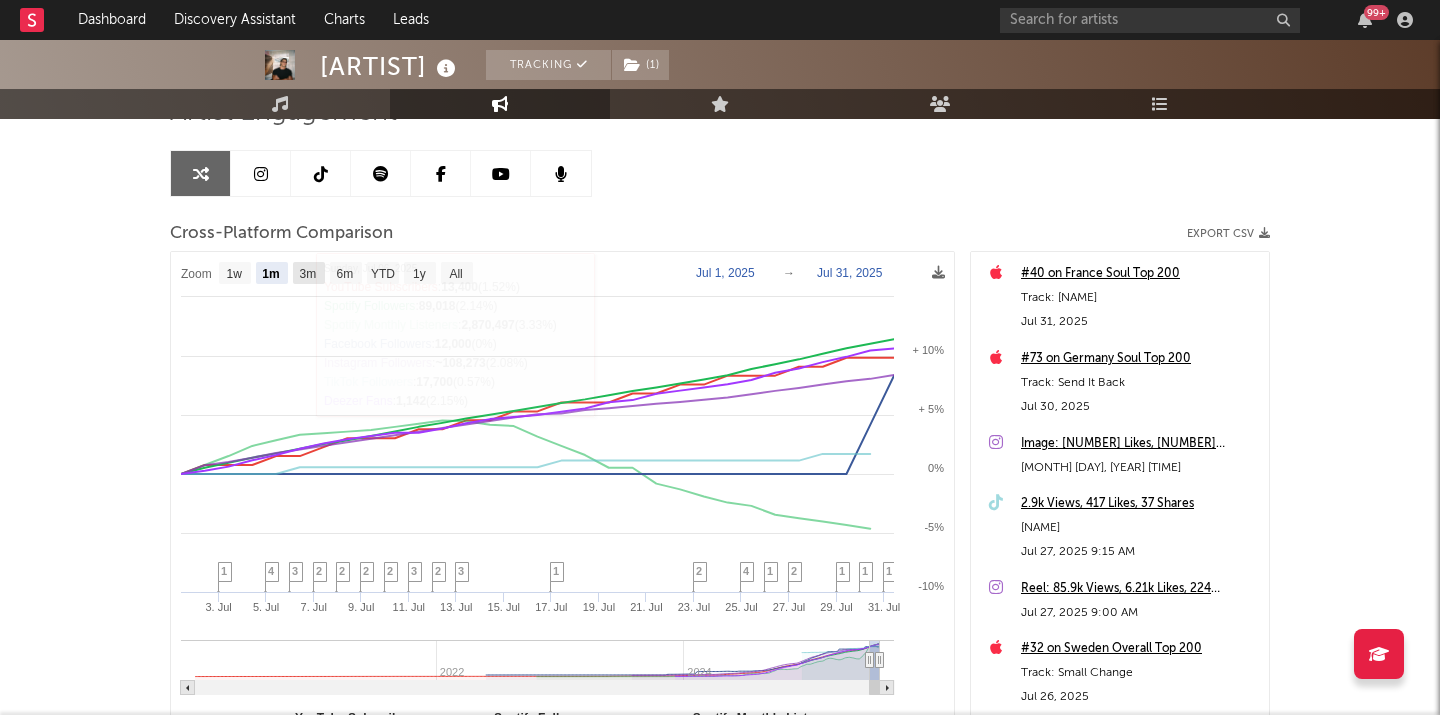 click on "3m" 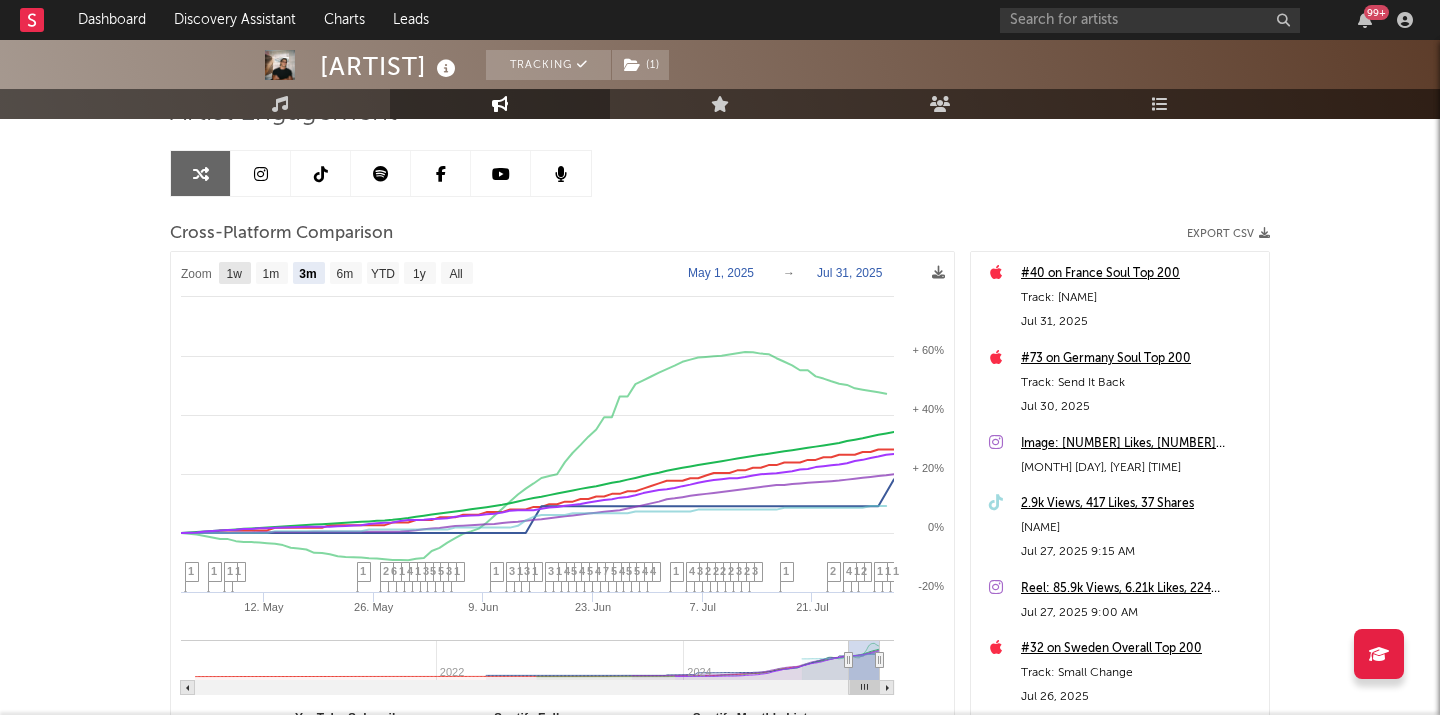 click on "1w" 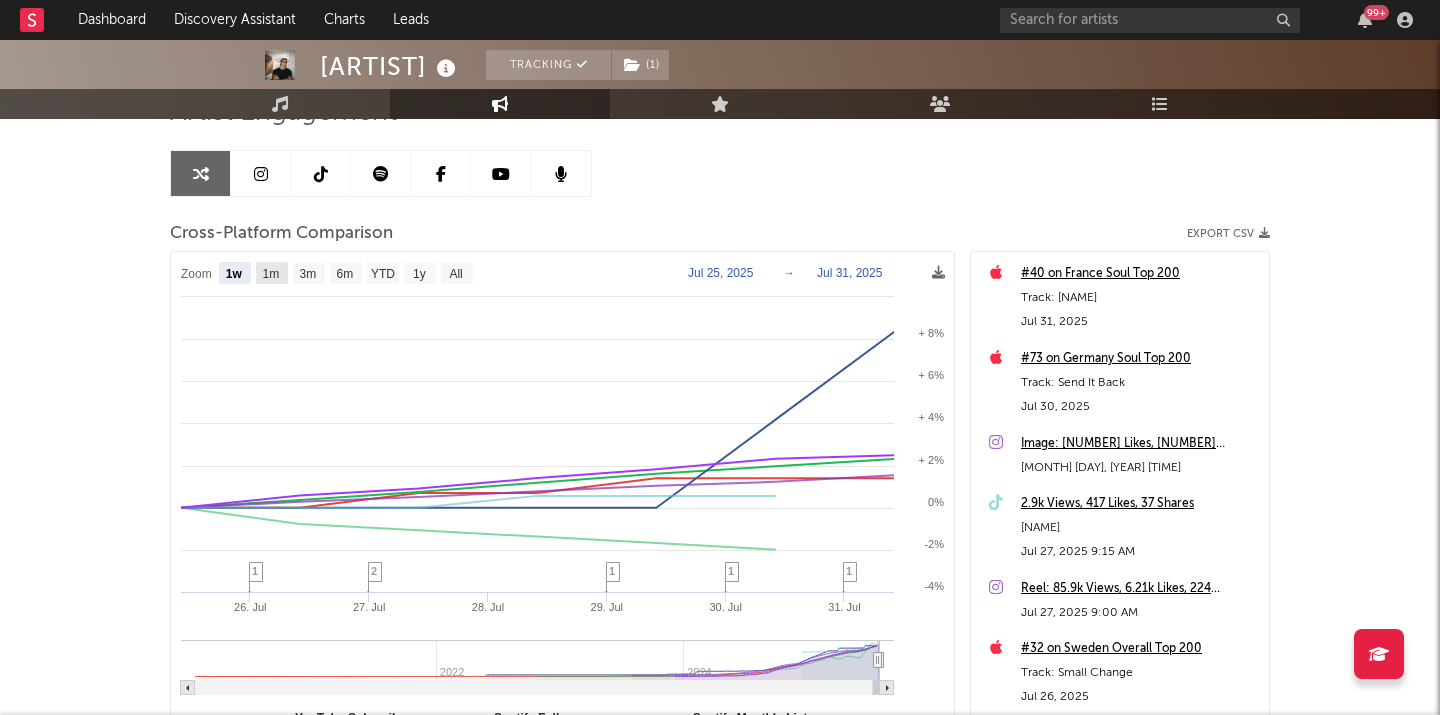 click 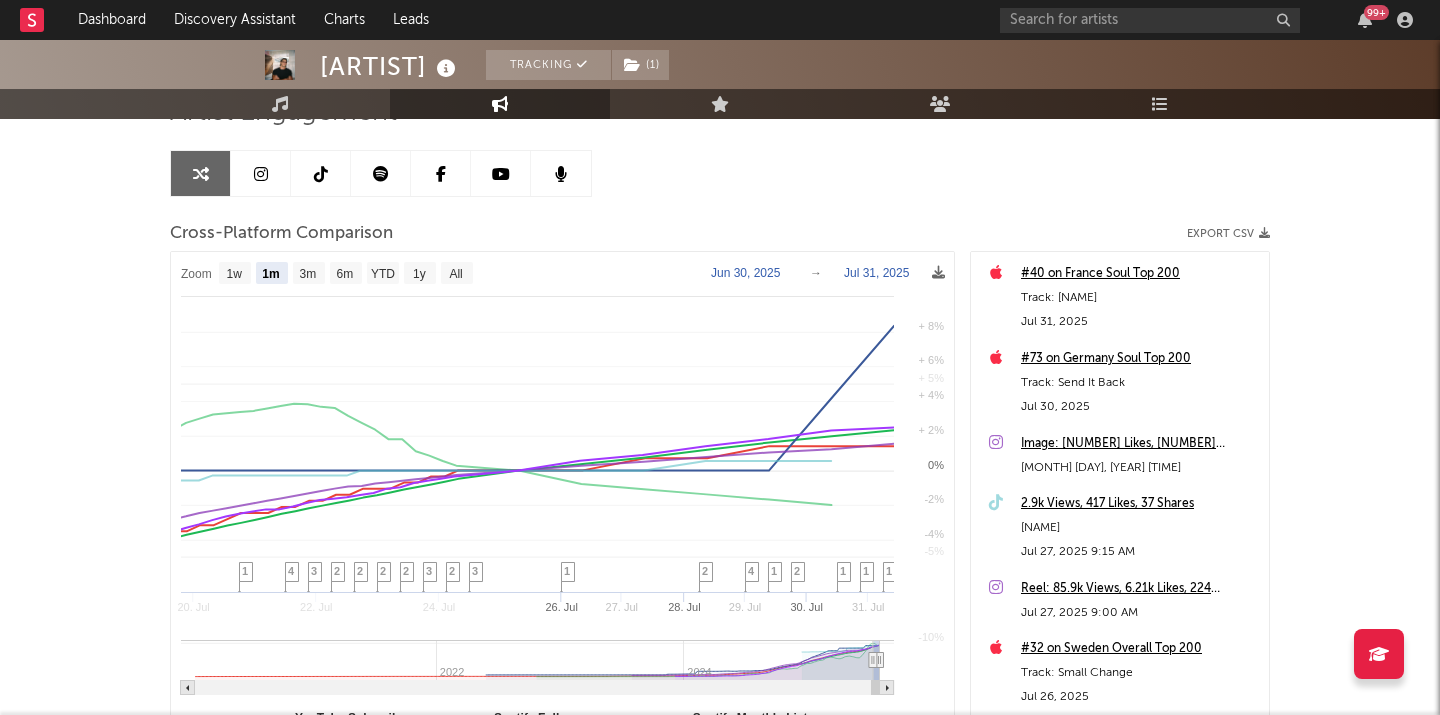 select on "1m" 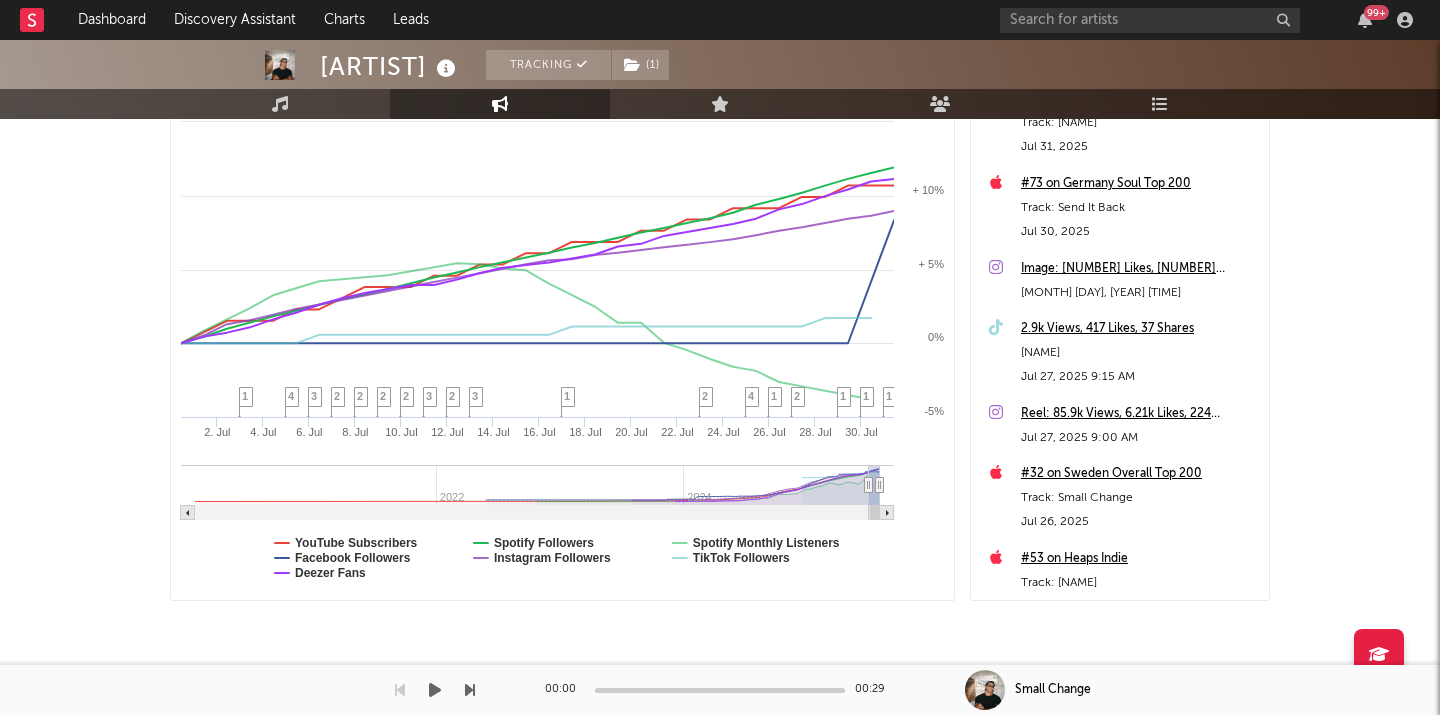 scroll, scrollTop: 353, scrollLeft: 0, axis: vertical 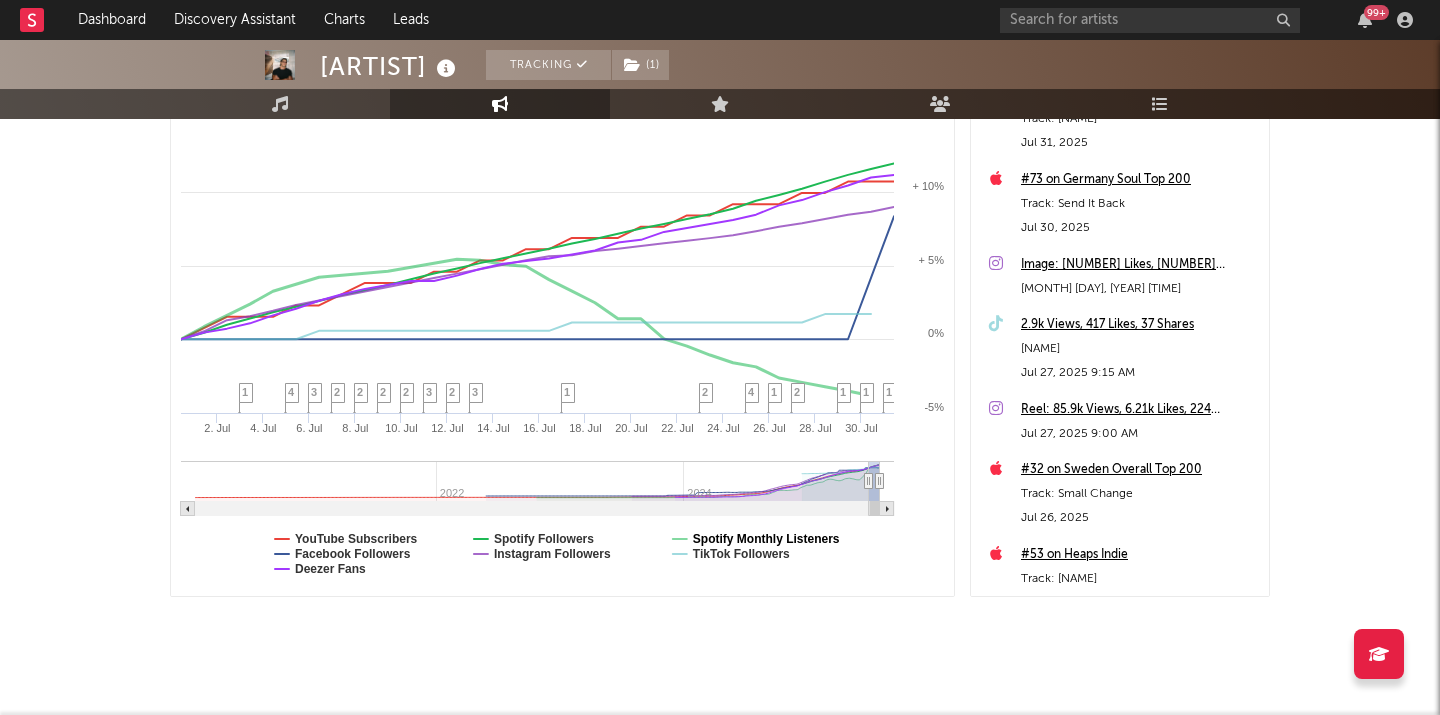 click on "Spotify Monthly Listeners" 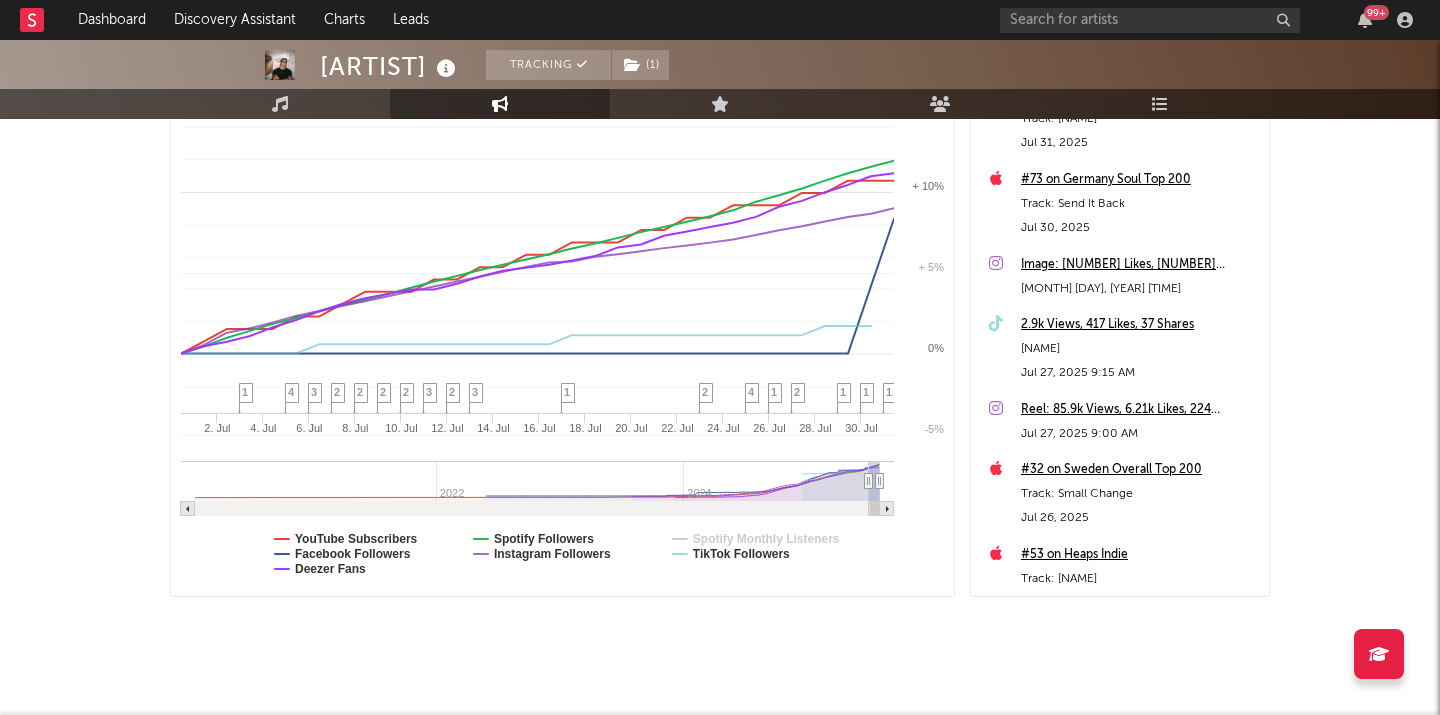 select on "1m" 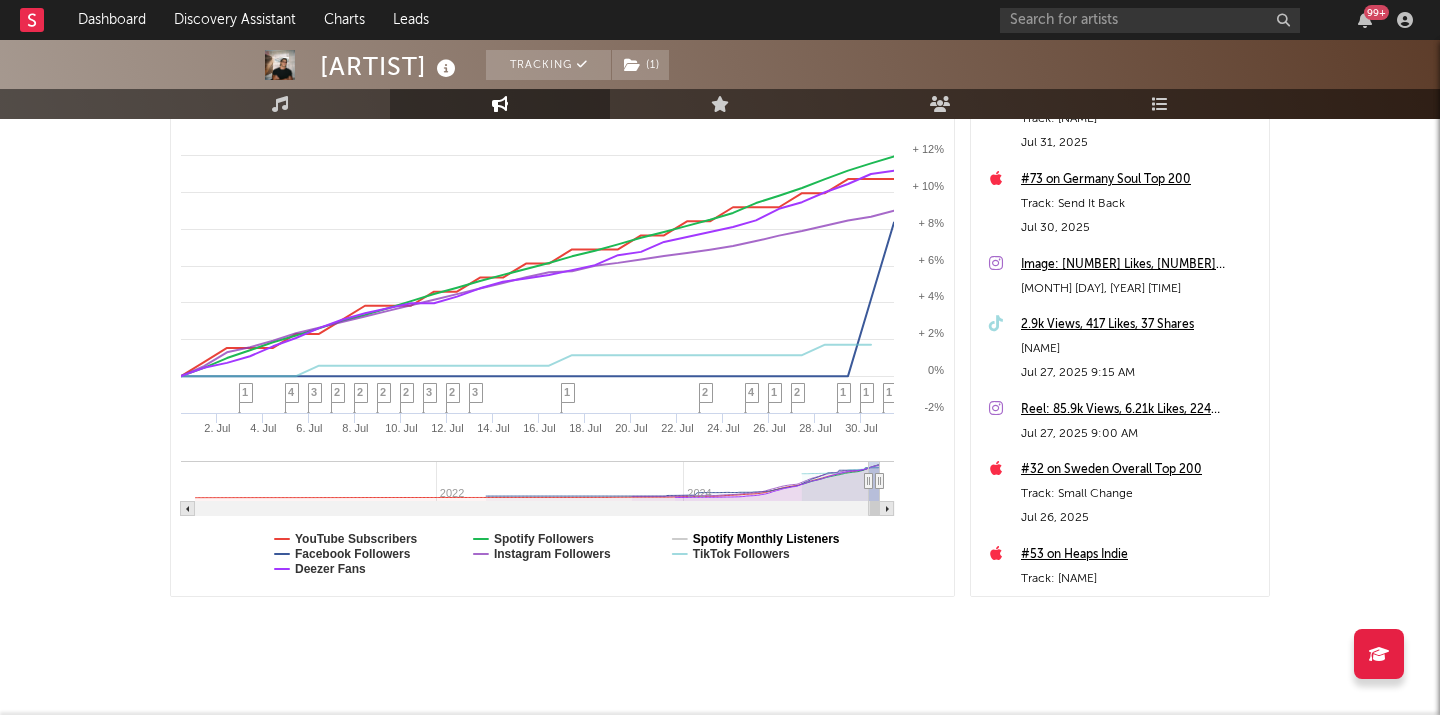click on "Spotify Monthly Listeners" 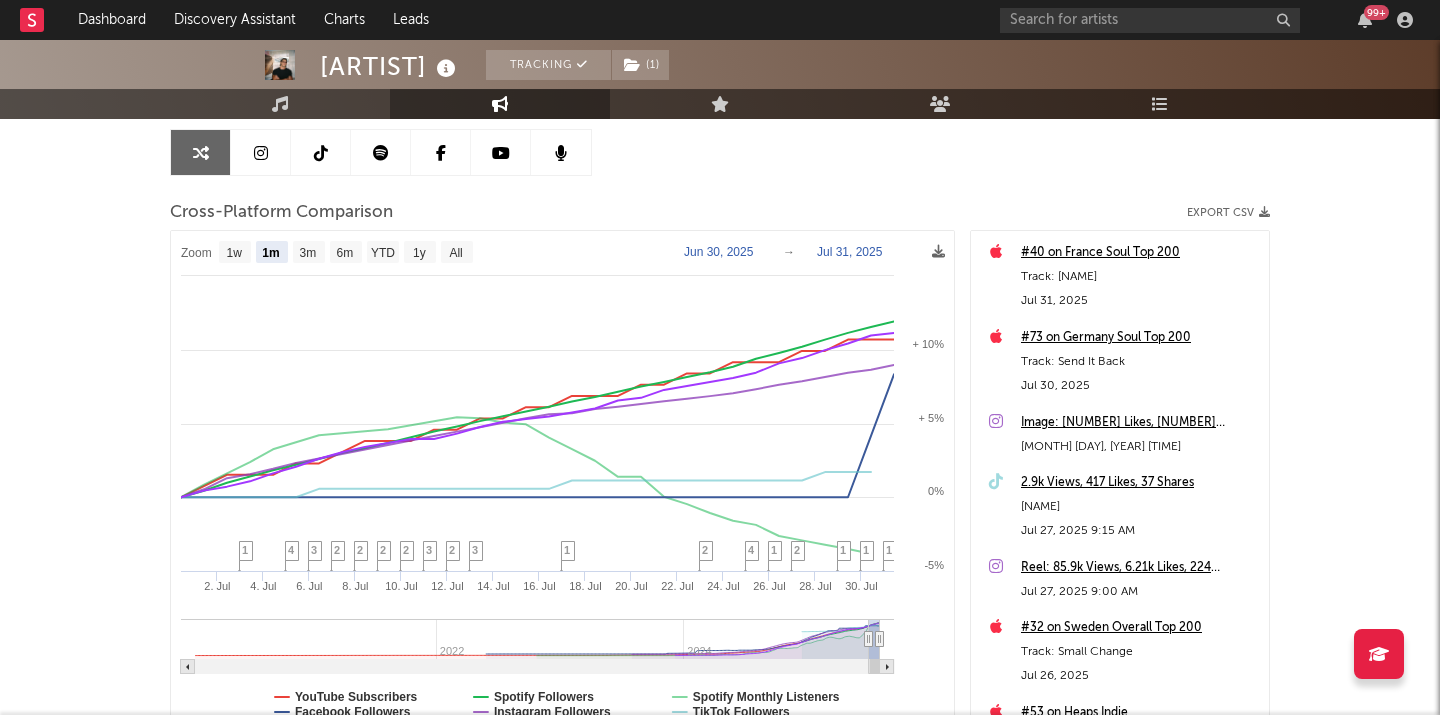 scroll, scrollTop: 196, scrollLeft: 0, axis: vertical 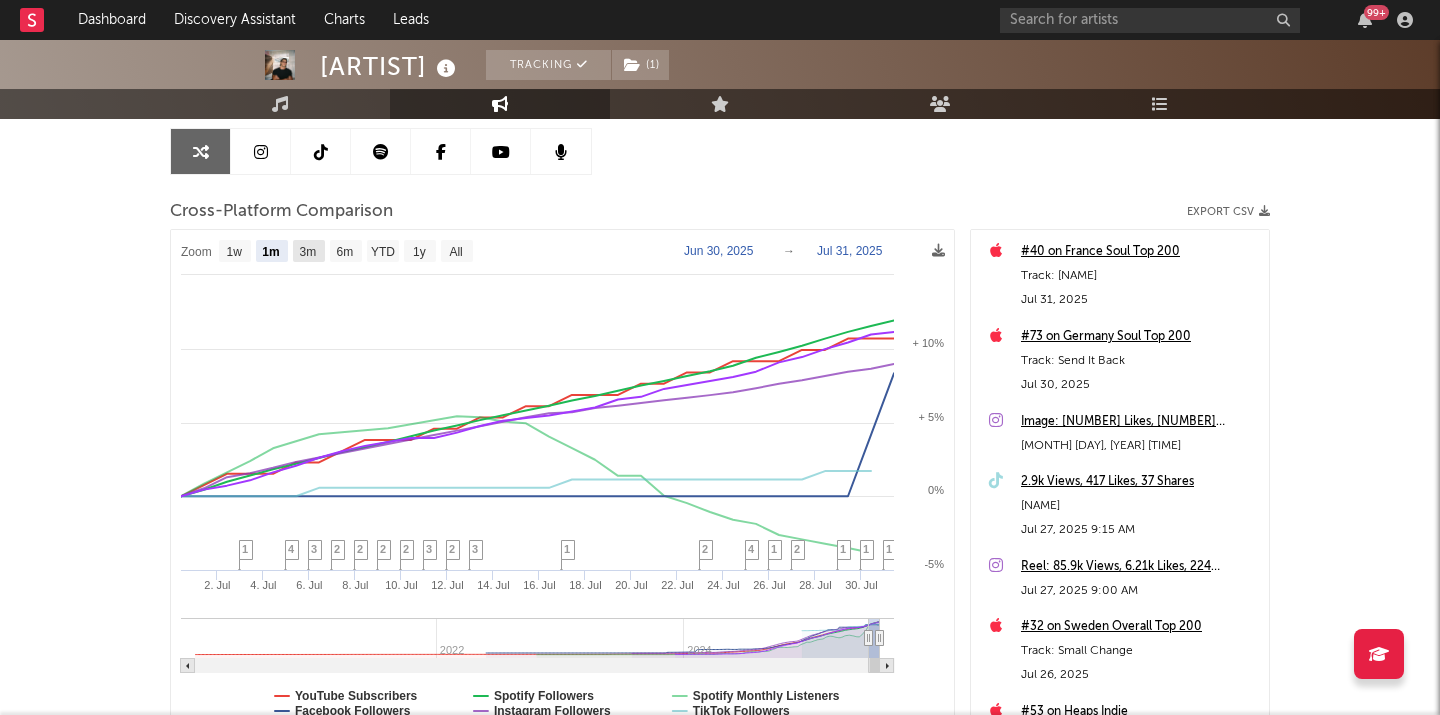 click on "3m" 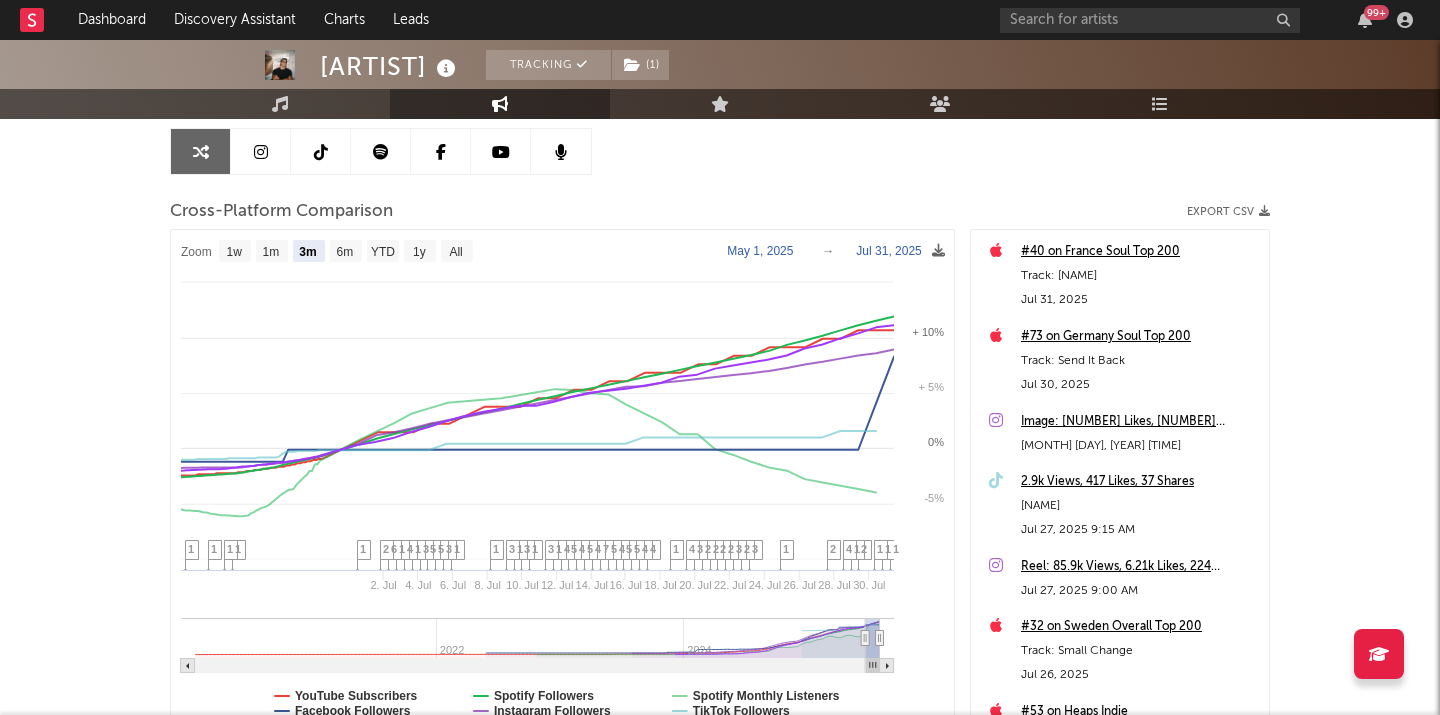 select on "3m" 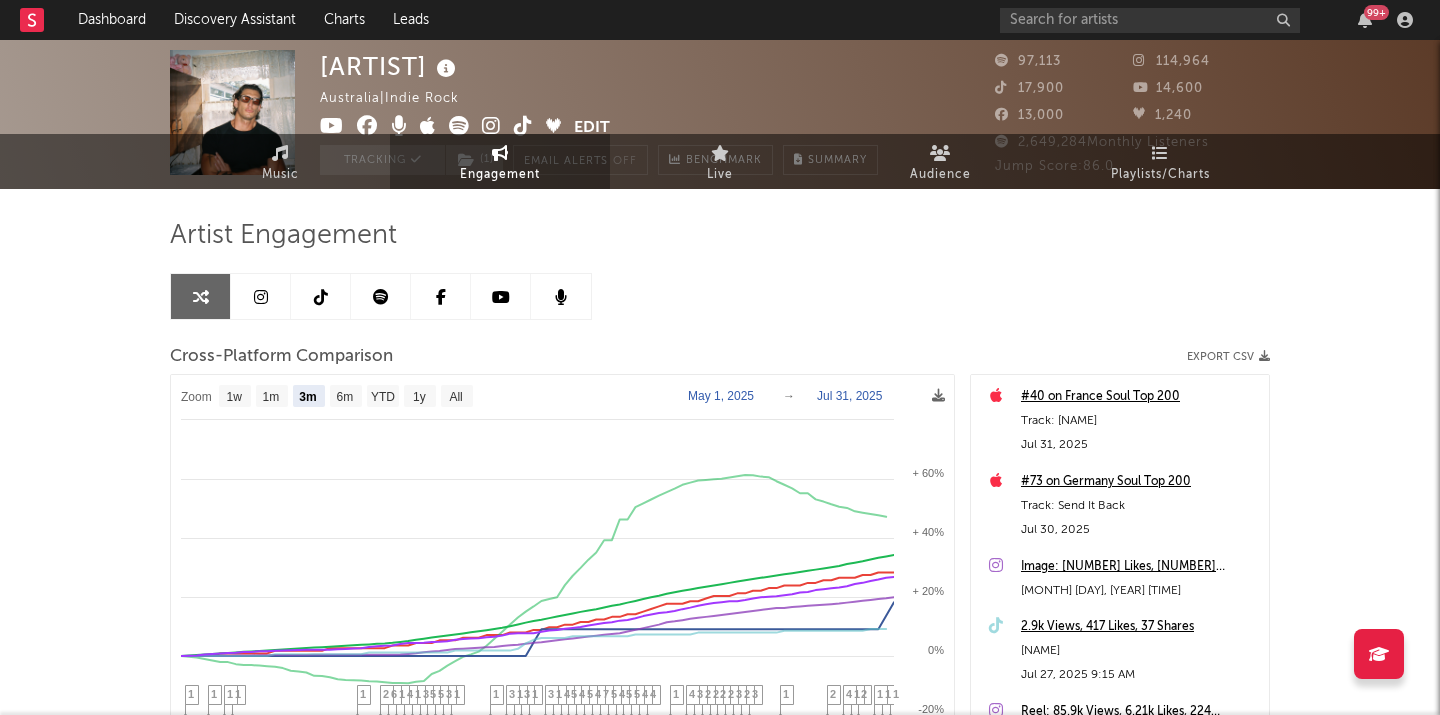 scroll, scrollTop: 0, scrollLeft: 0, axis: both 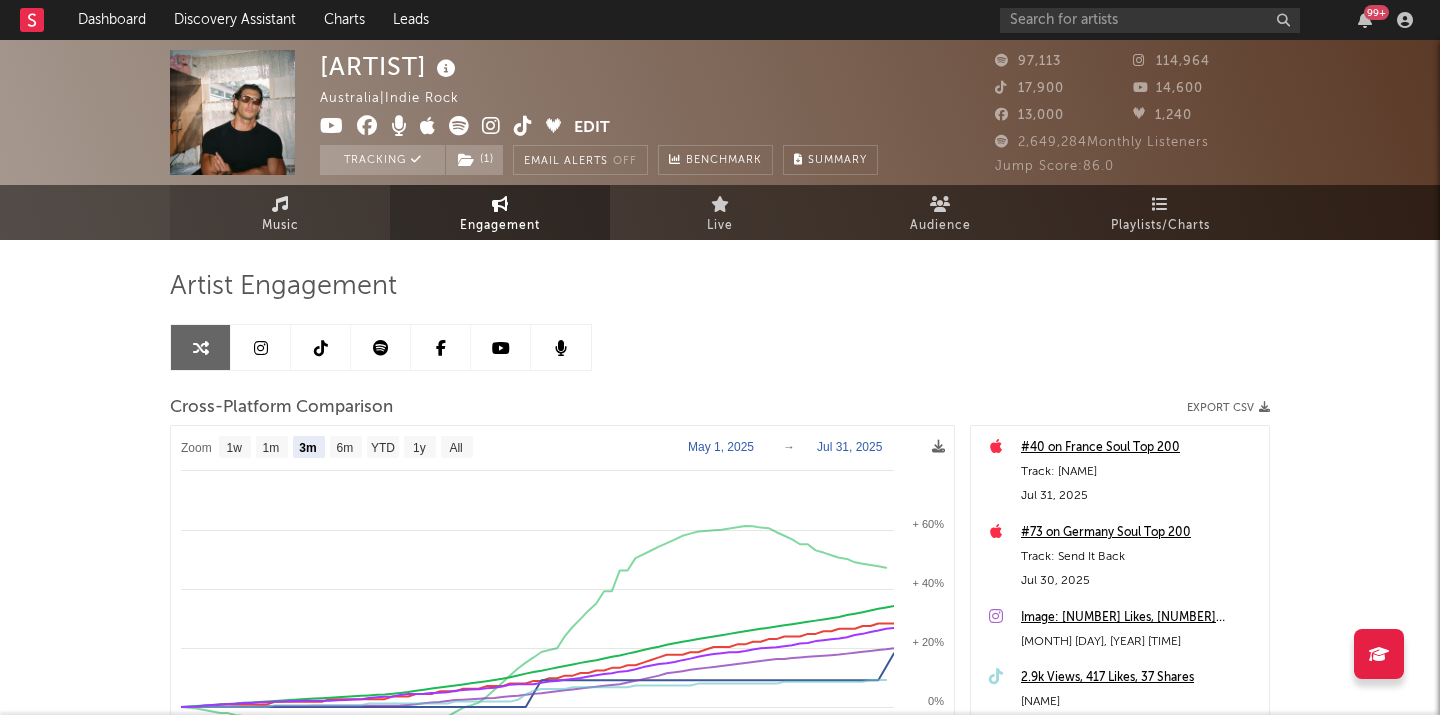 click on "Music" at bounding box center [280, 212] 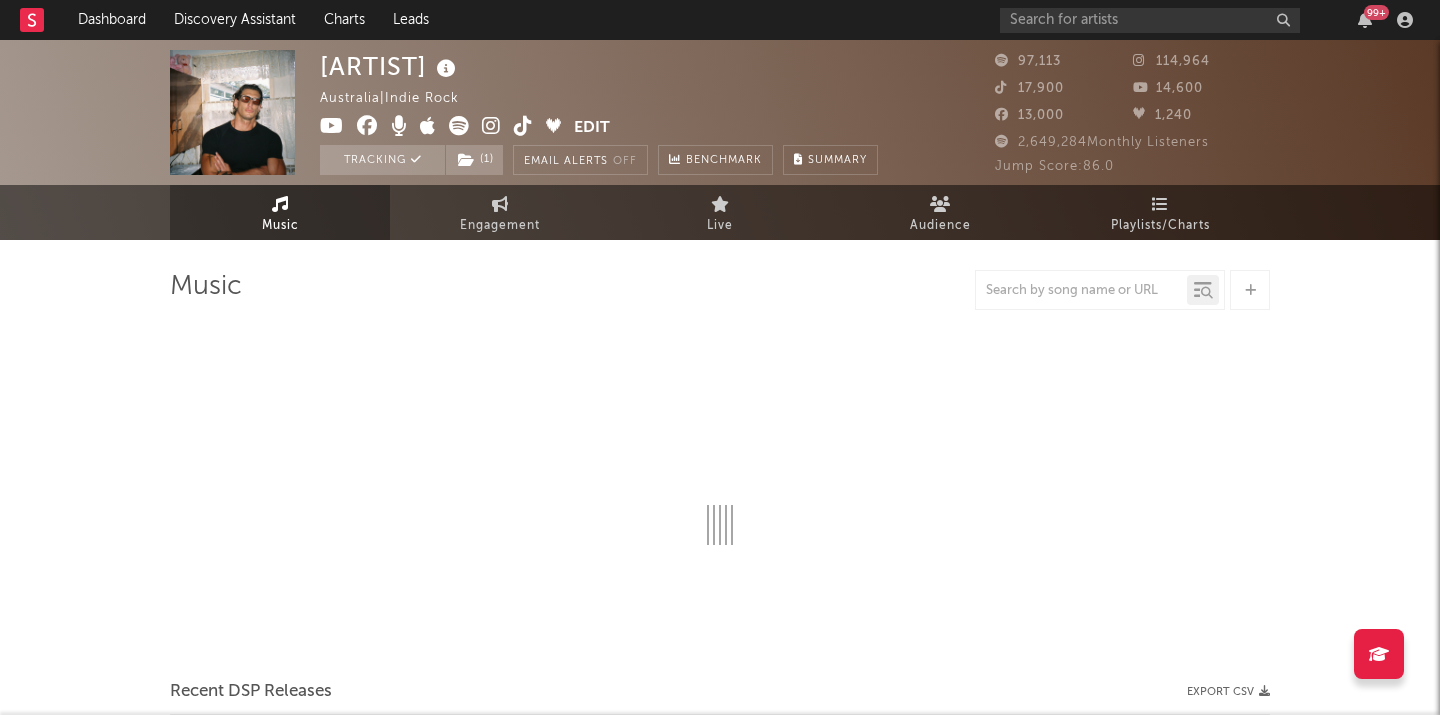 select on "6m" 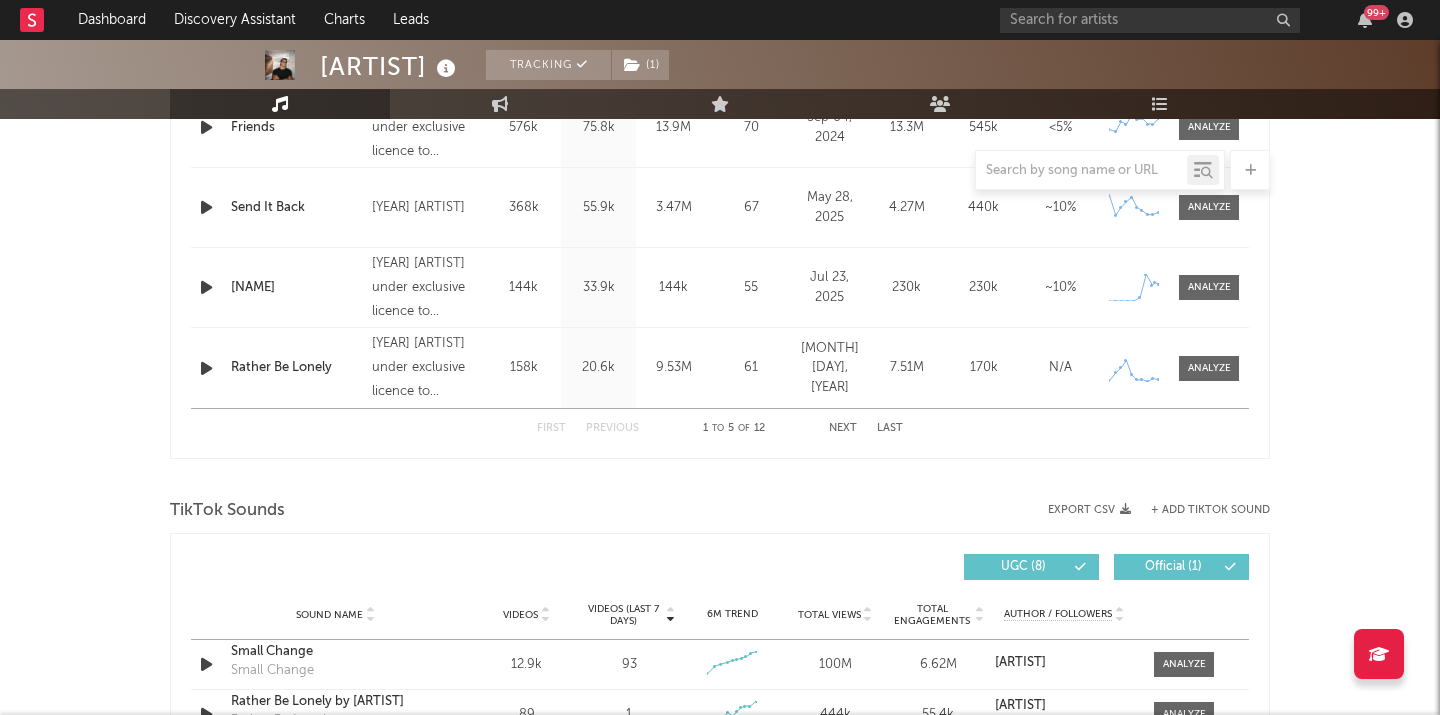 scroll, scrollTop: 766, scrollLeft: 0, axis: vertical 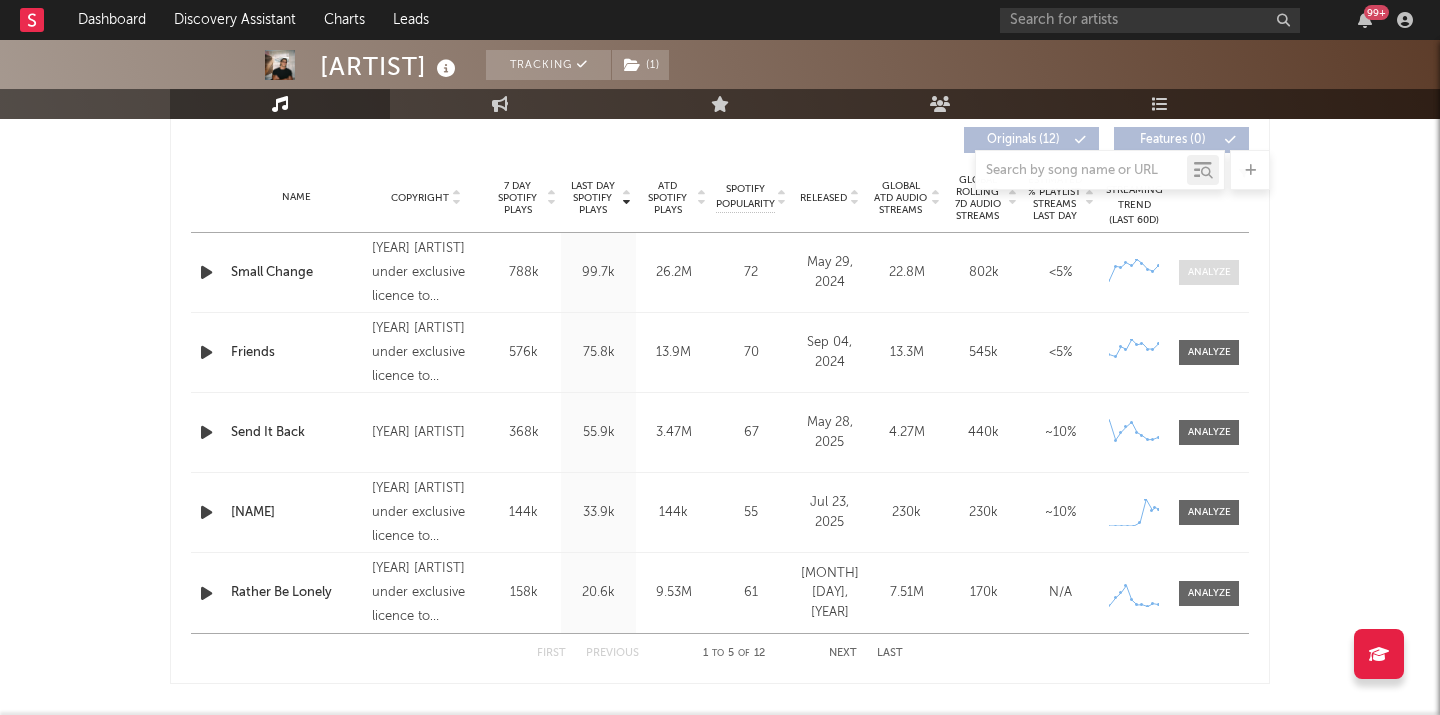 click at bounding box center [1209, 272] 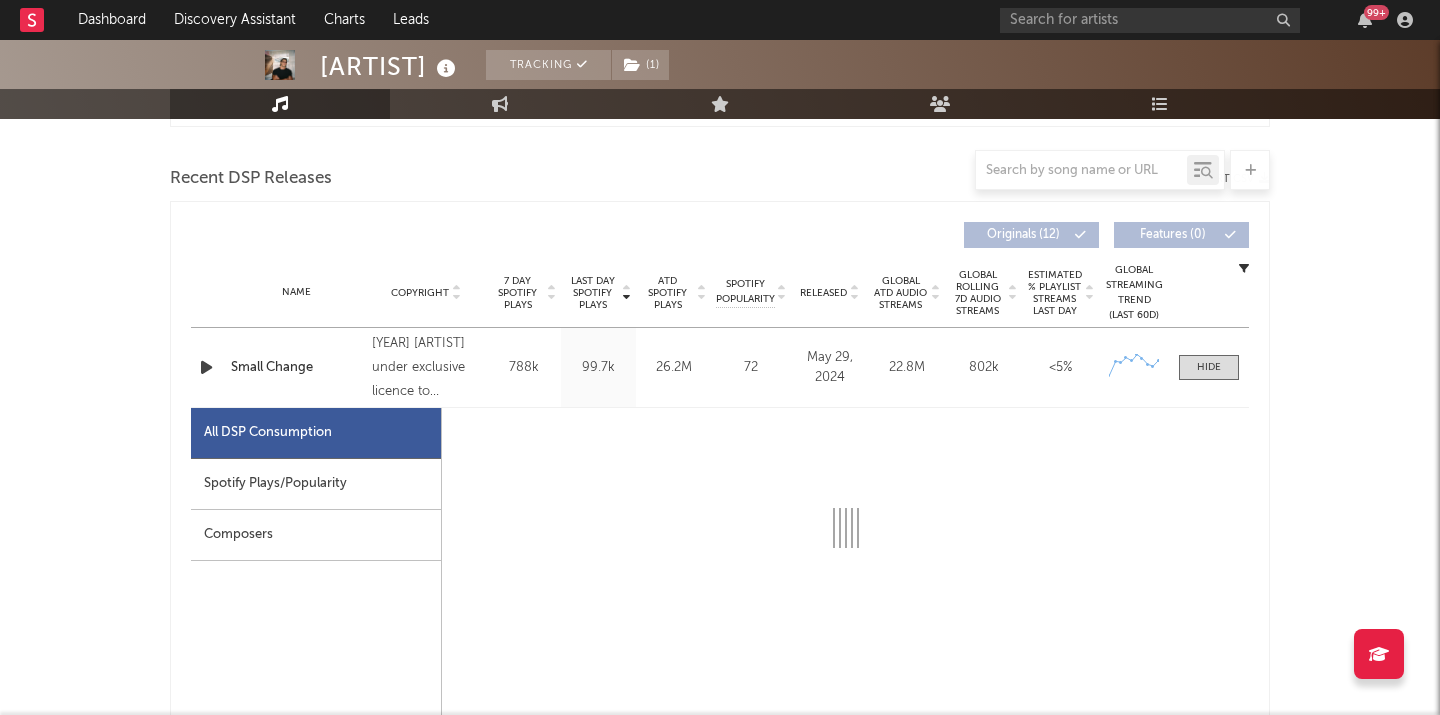 scroll, scrollTop: 652, scrollLeft: 0, axis: vertical 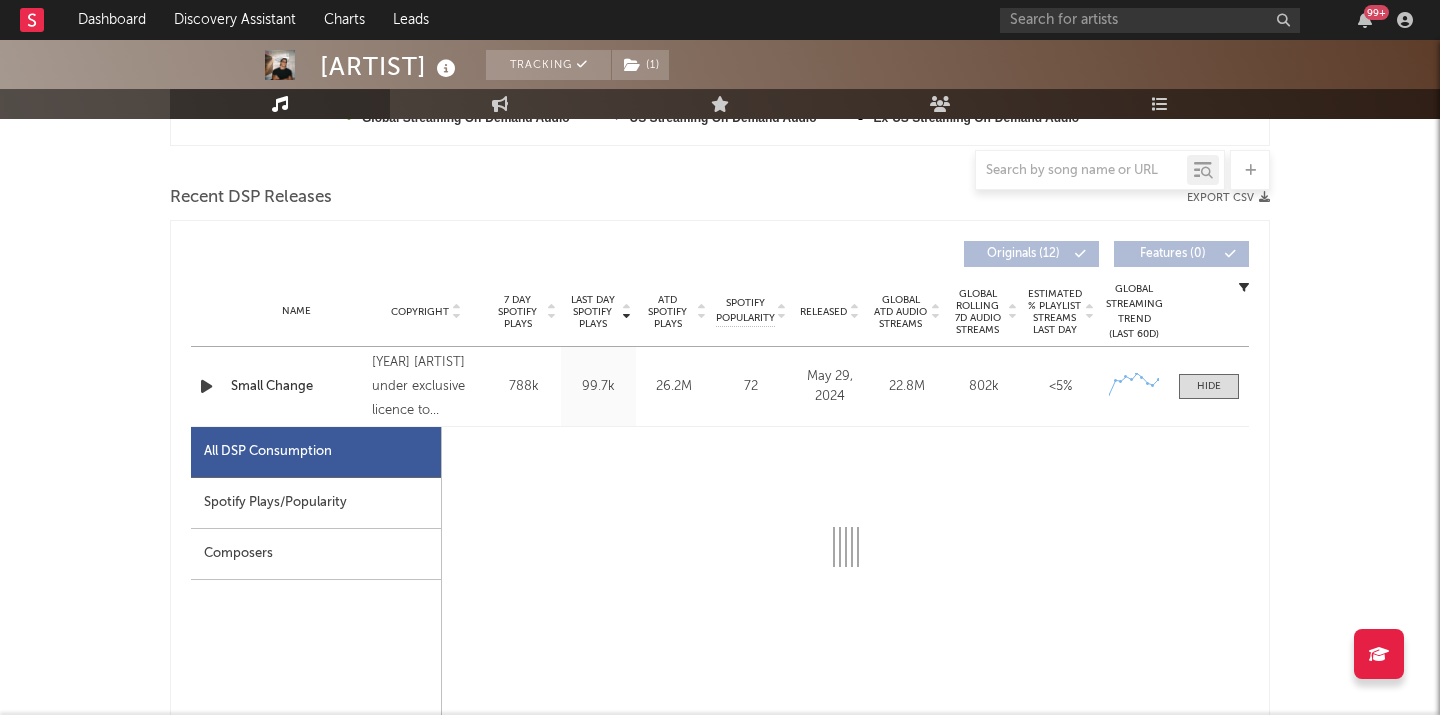 select on "6m" 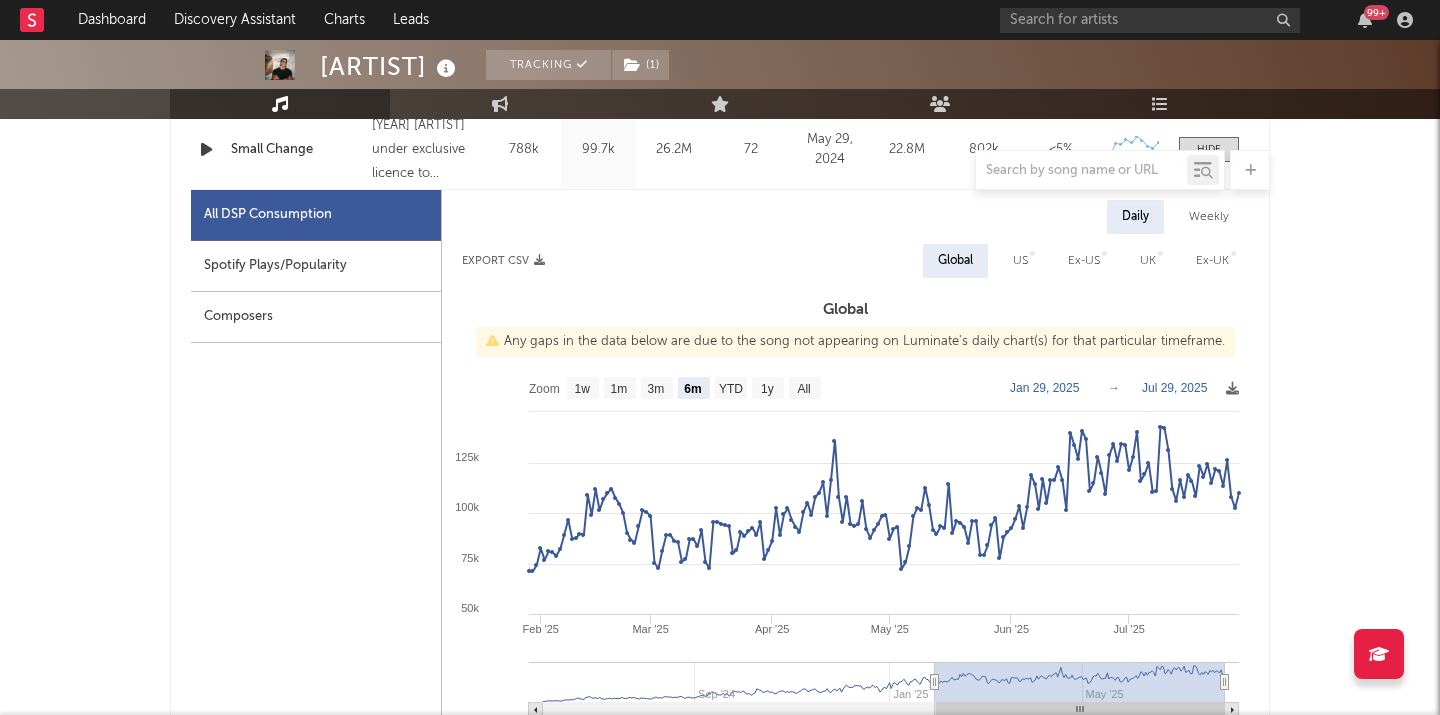 scroll, scrollTop: 888, scrollLeft: 0, axis: vertical 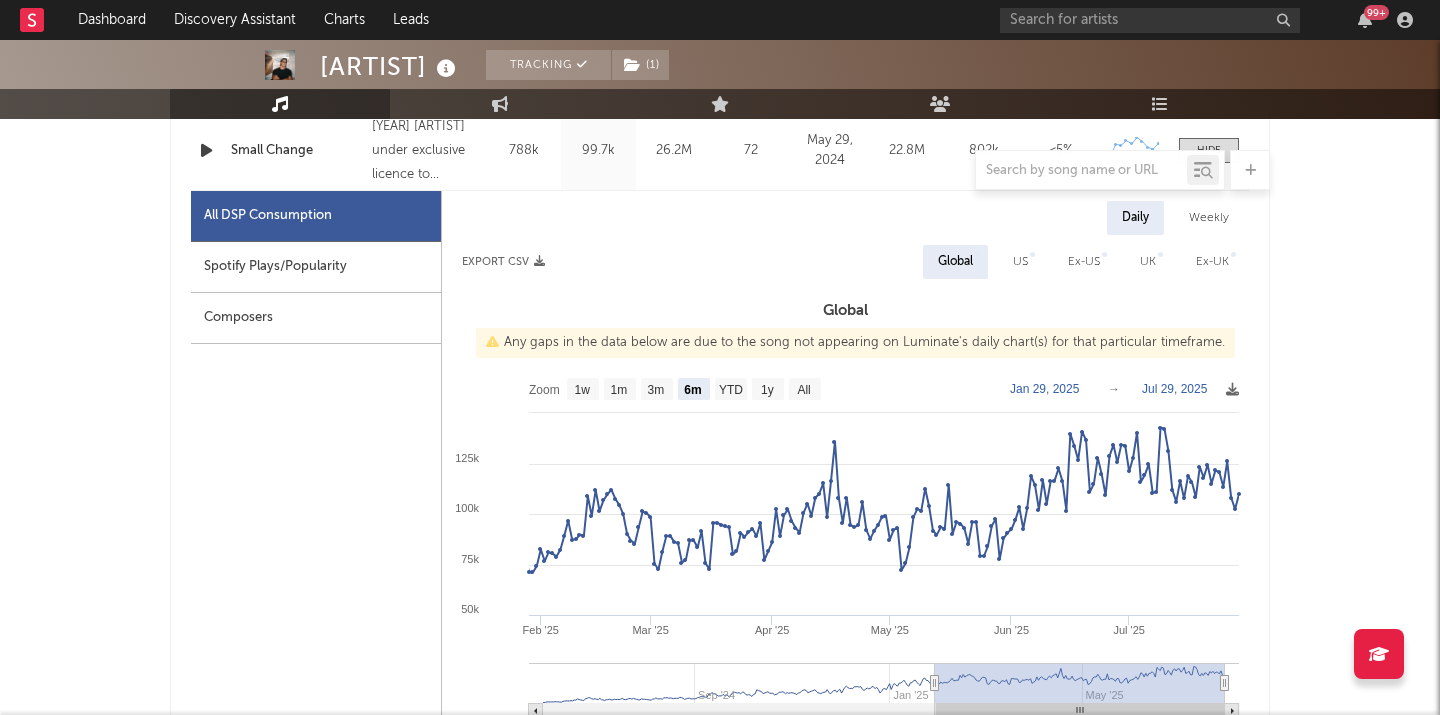 click on "Spotify Plays/Popularity" at bounding box center [316, 267] 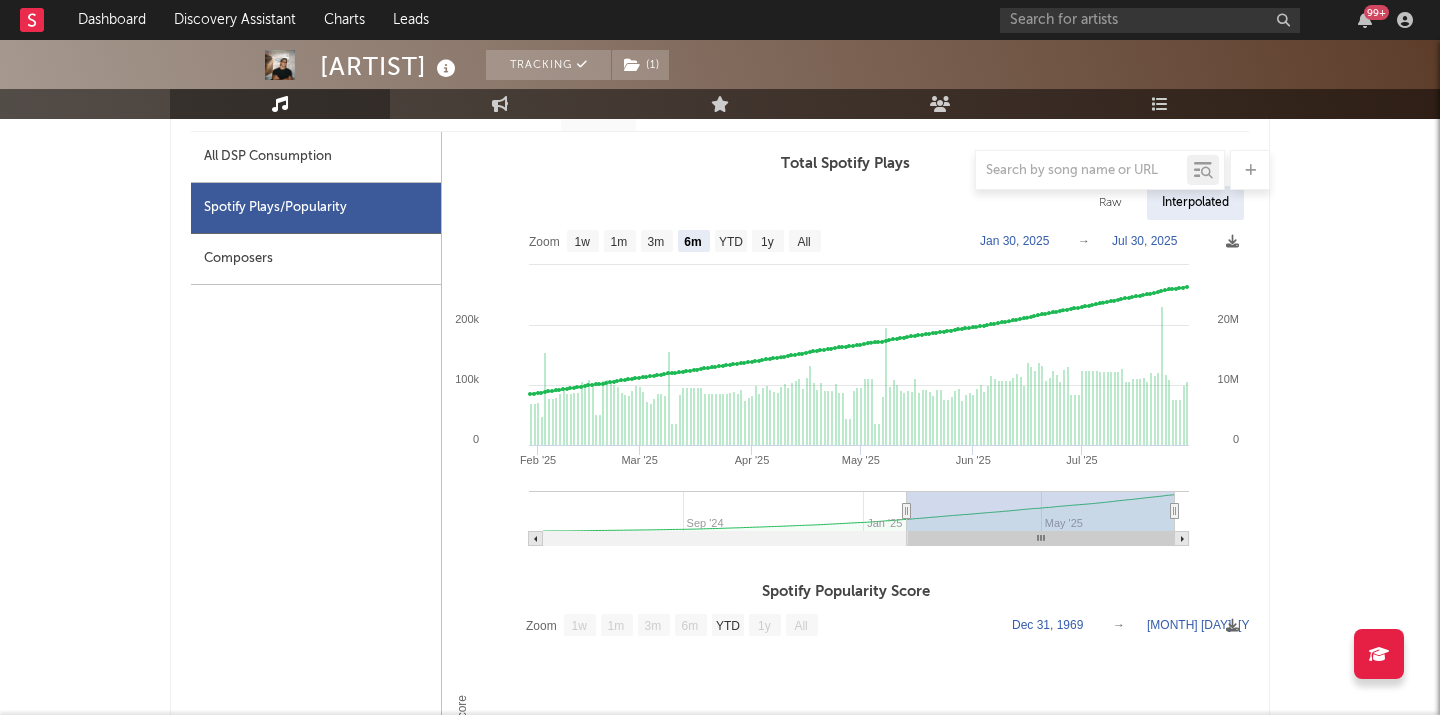 scroll, scrollTop: 945, scrollLeft: 0, axis: vertical 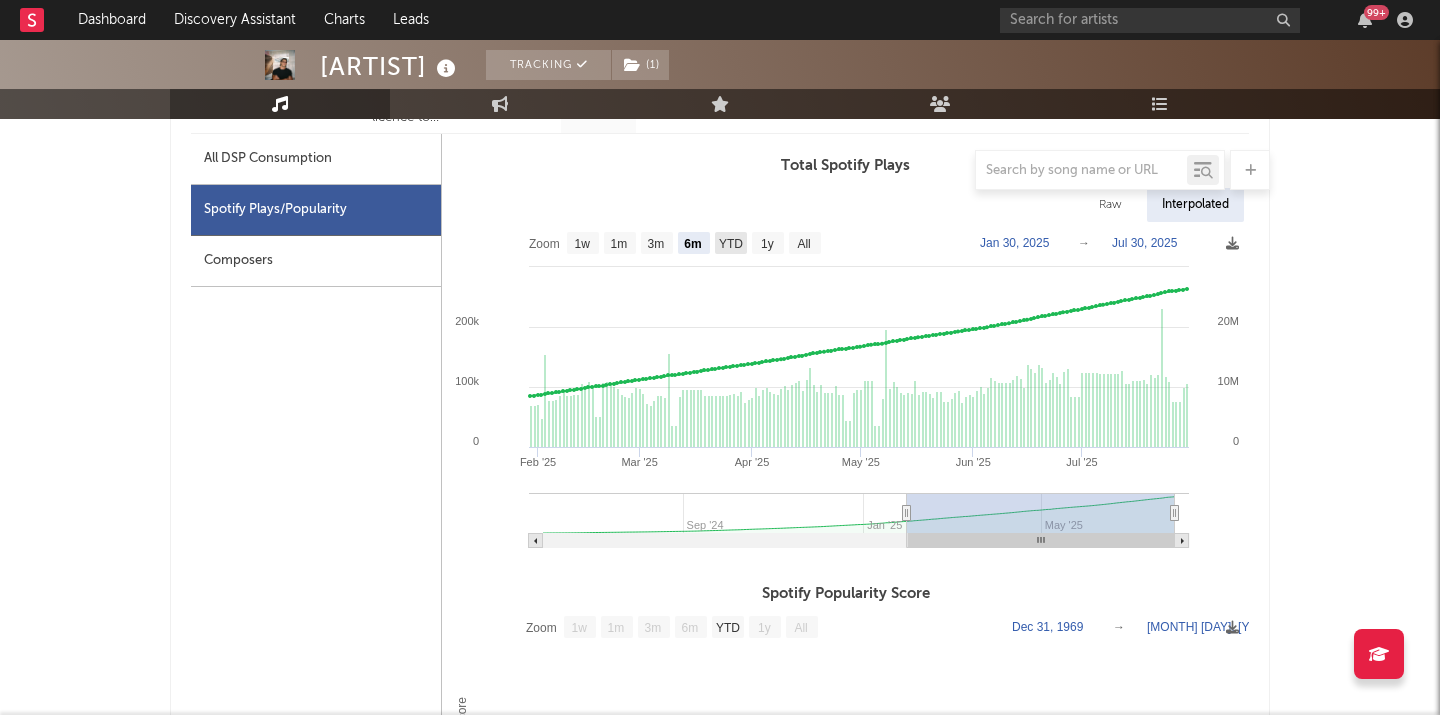 click on "YTD" 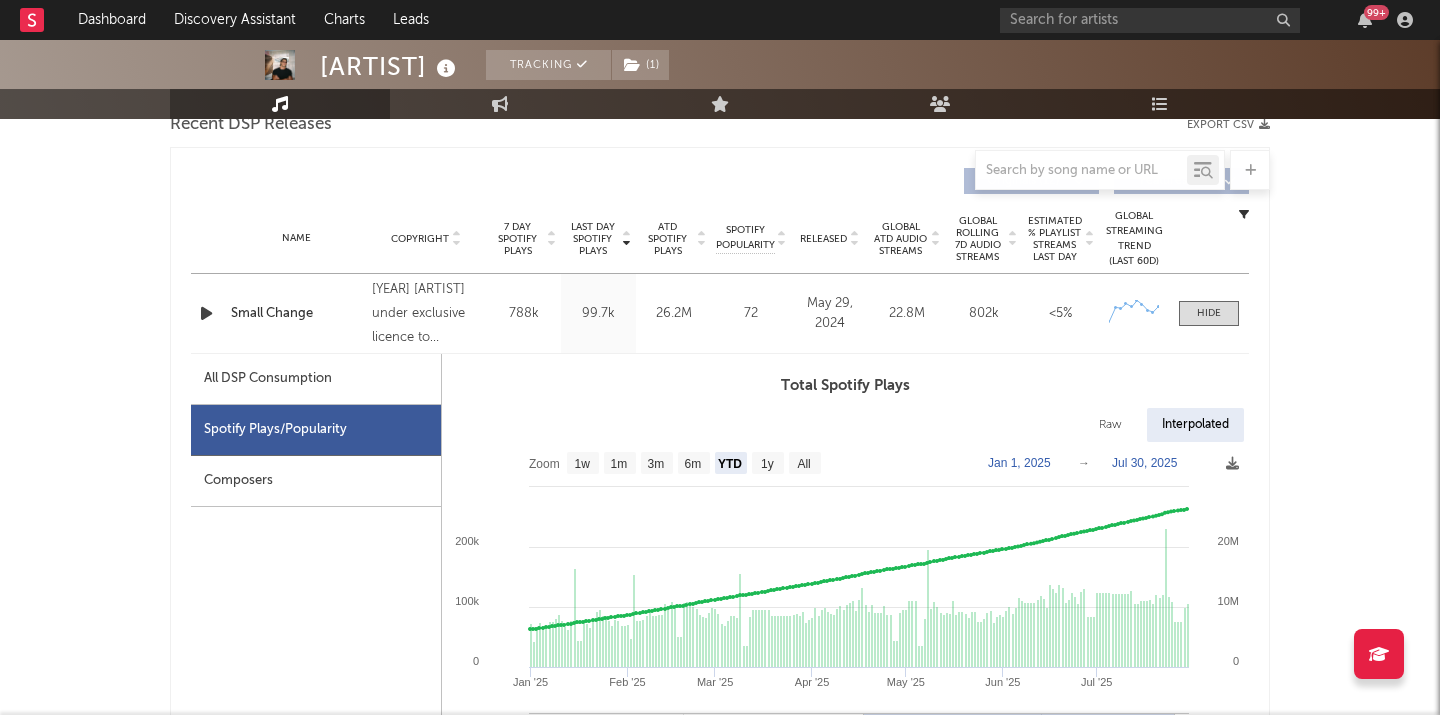 scroll, scrollTop: 707, scrollLeft: 0, axis: vertical 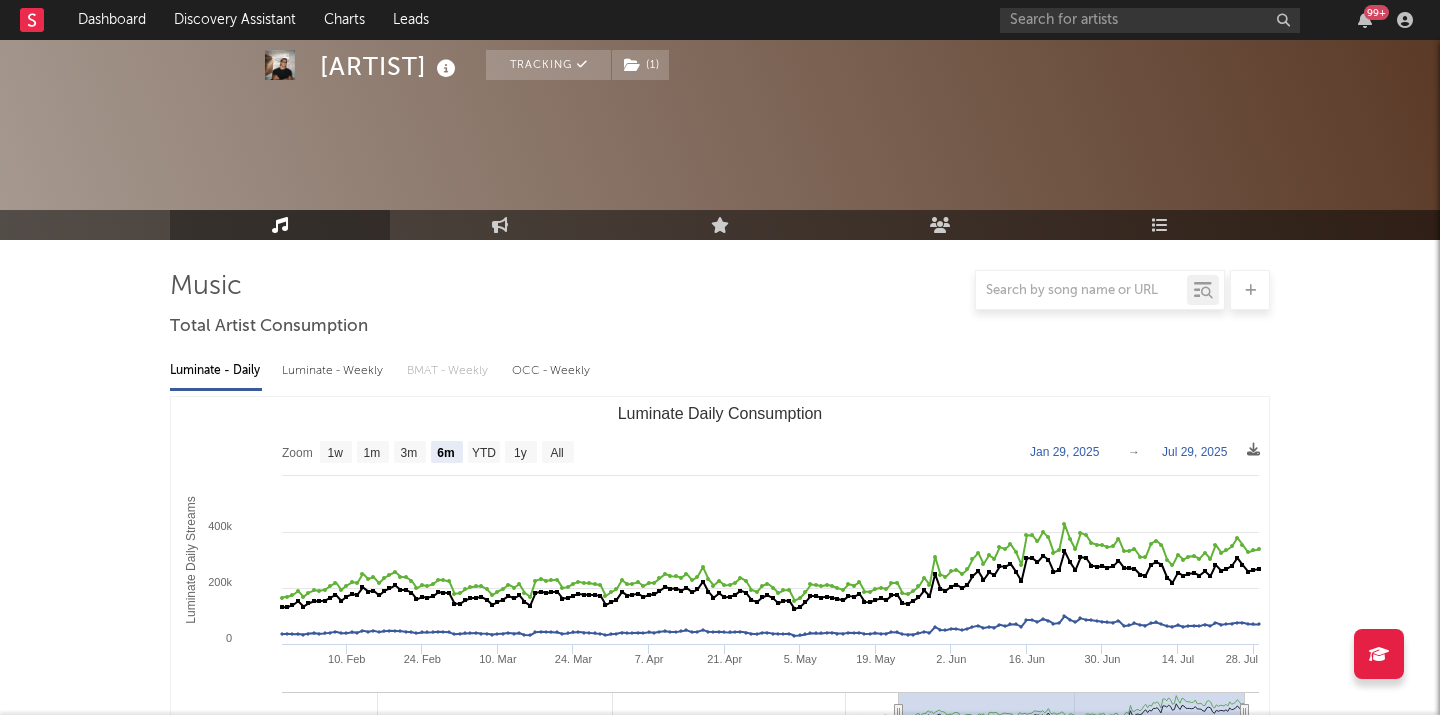 select on "1w" 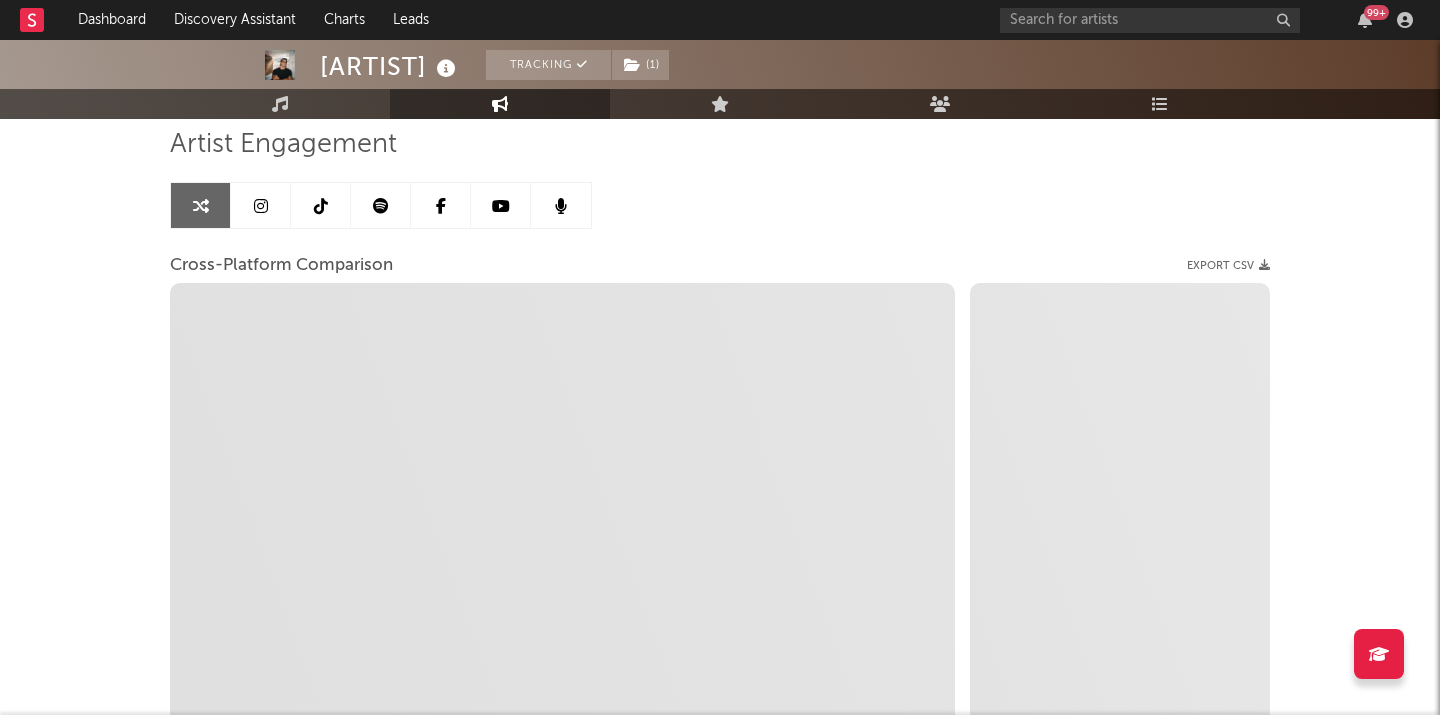 scroll, scrollTop: 375, scrollLeft: 0, axis: vertical 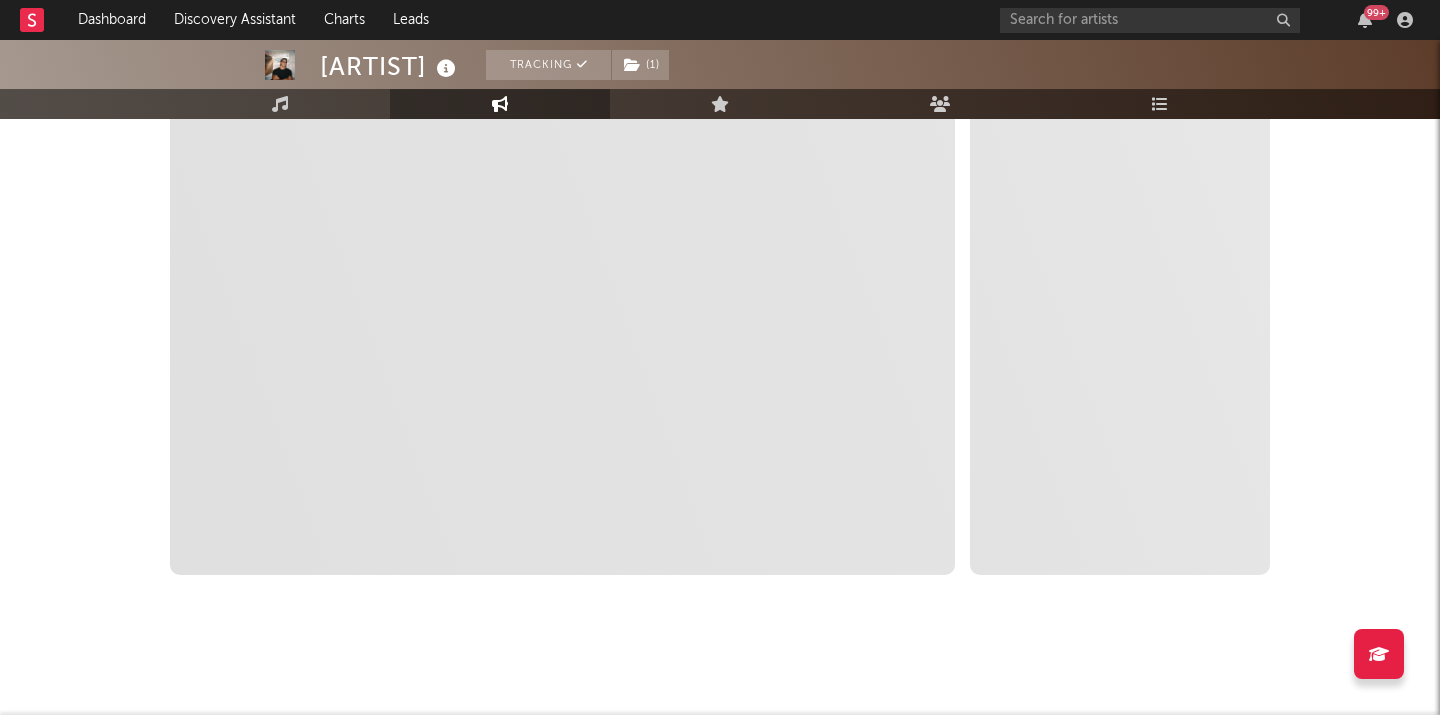 select on "1m" 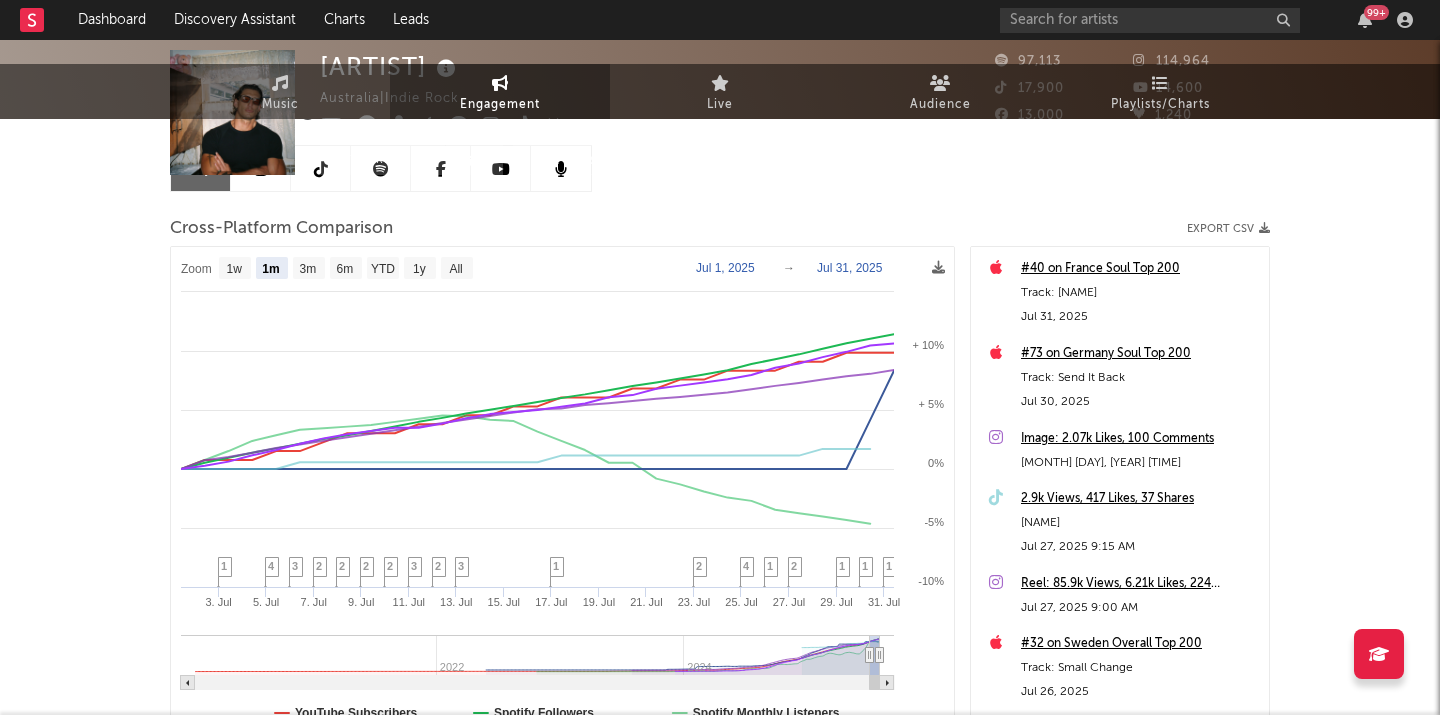 scroll, scrollTop: 0, scrollLeft: 0, axis: both 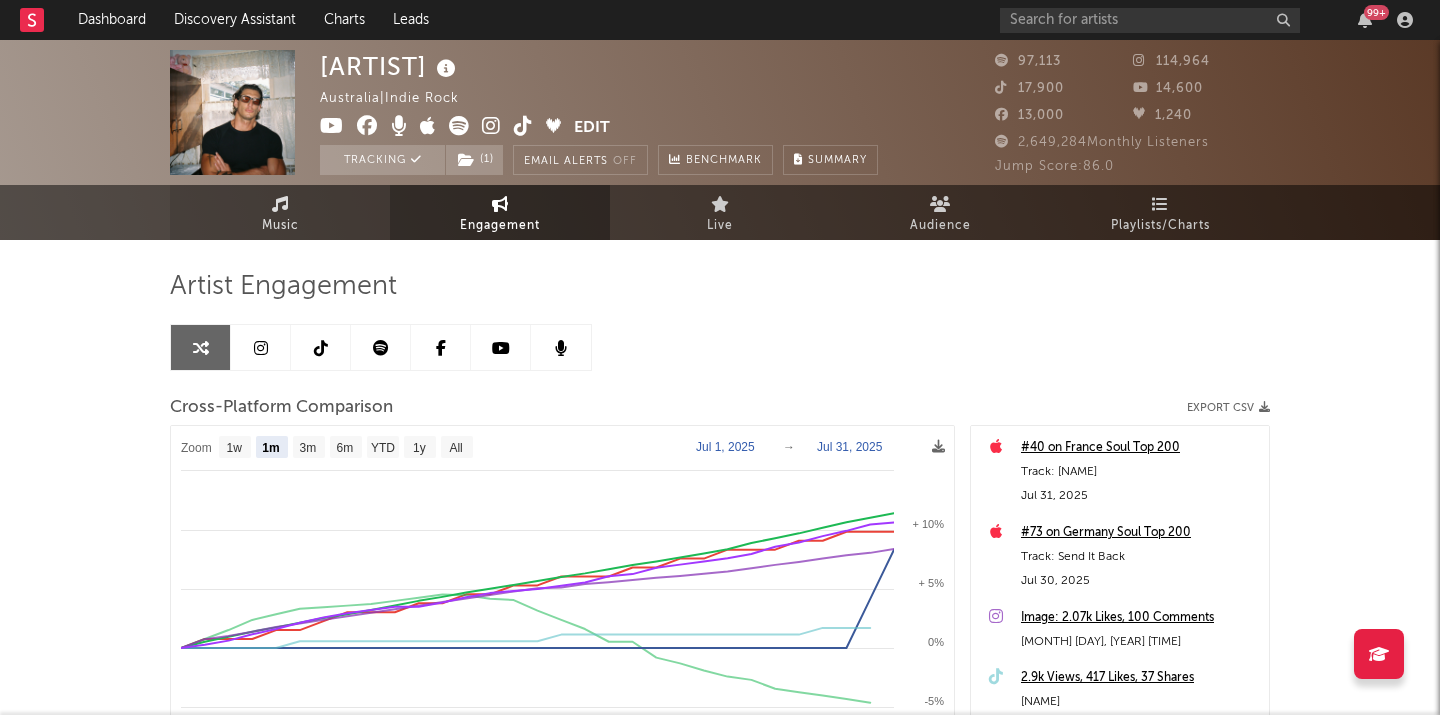 click on "Music" at bounding box center [280, 212] 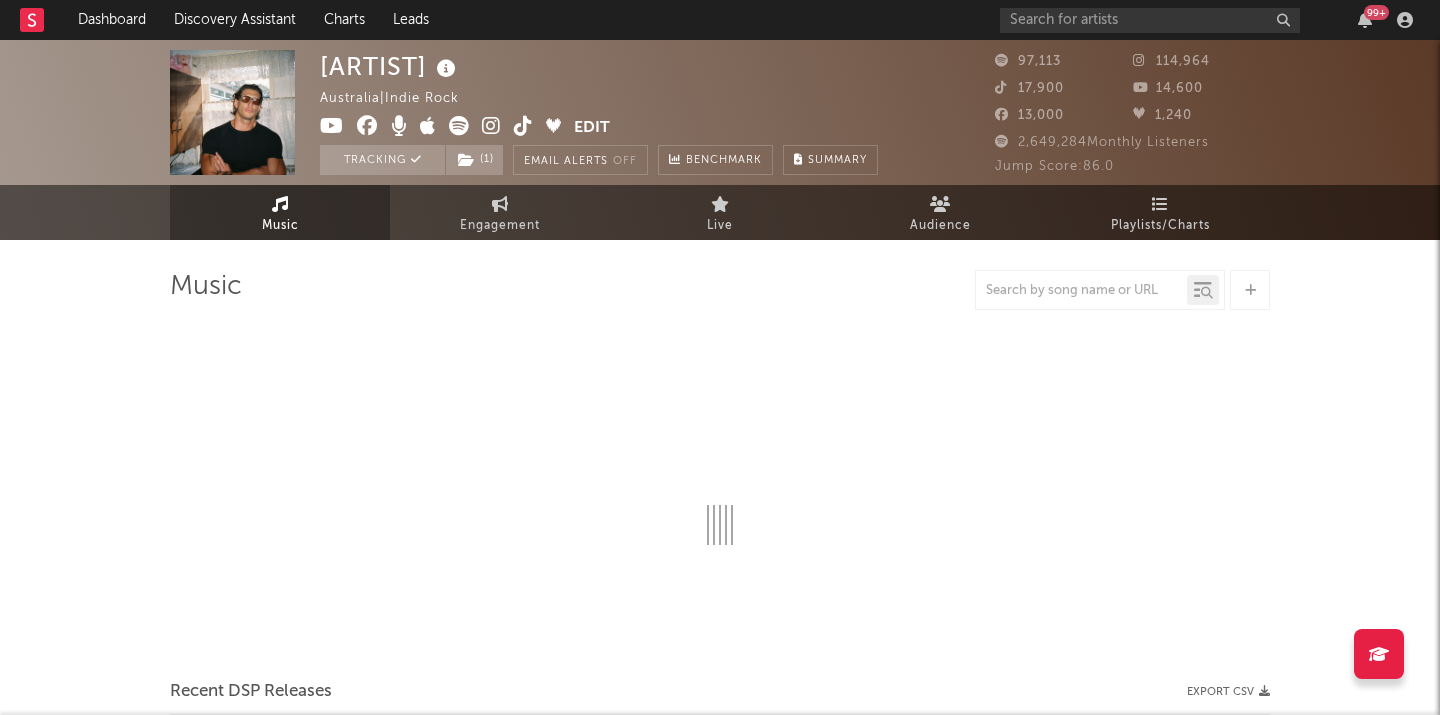 select on "6m" 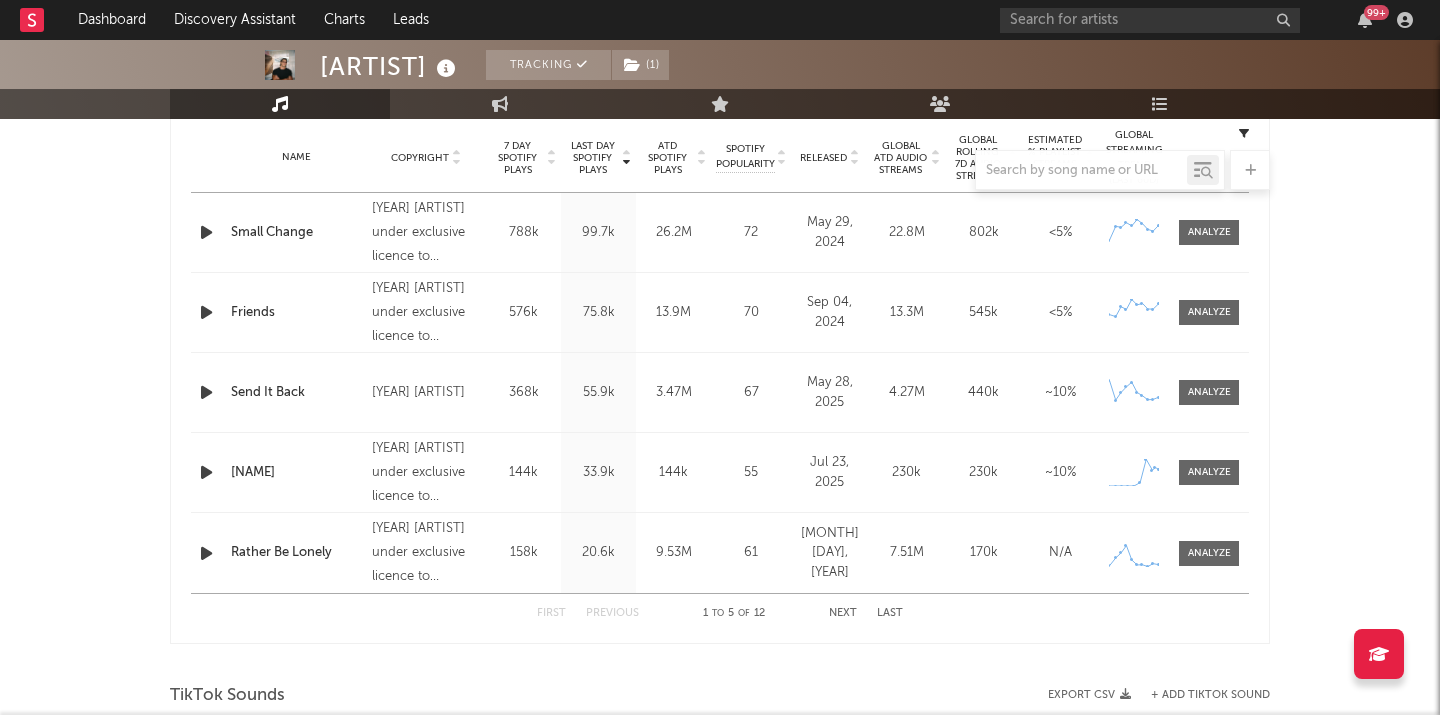 scroll, scrollTop: 807, scrollLeft: 0, axis: vertical 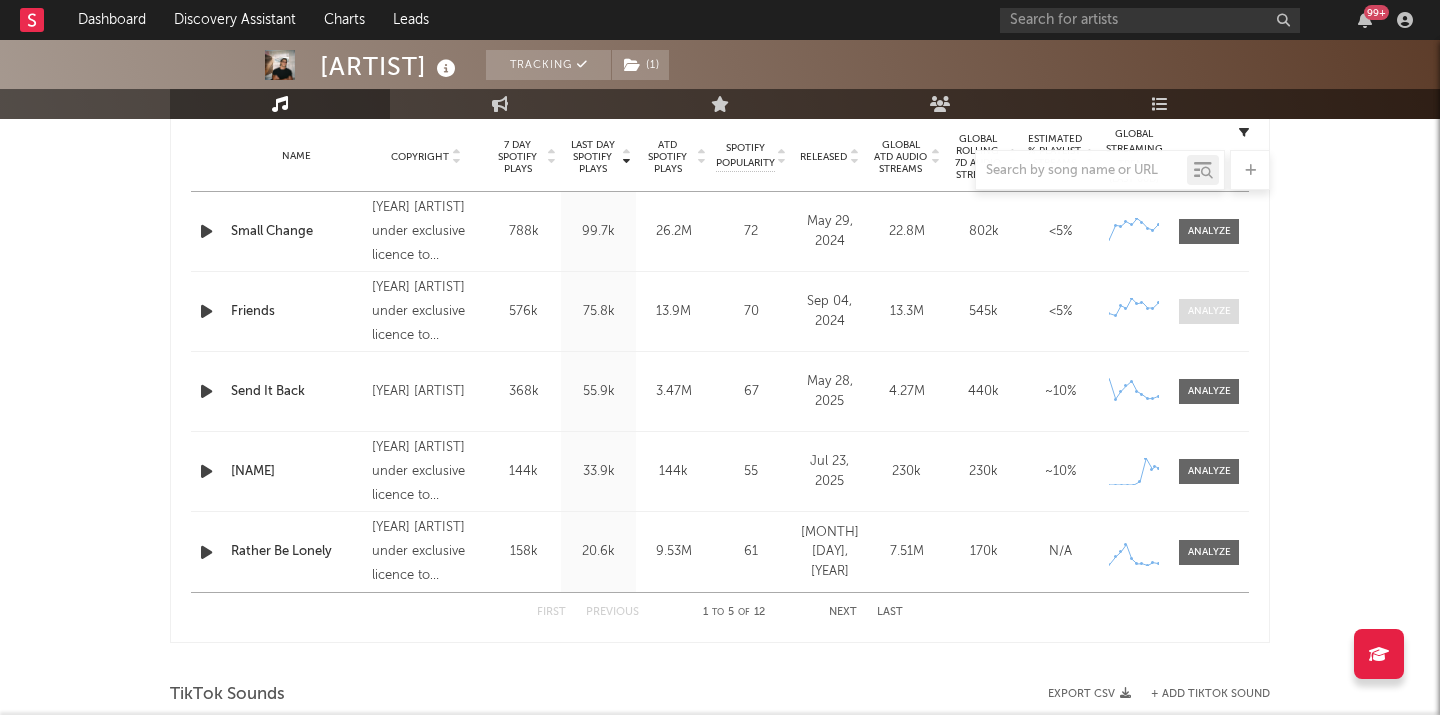 click at bounding box center (1209, 311) 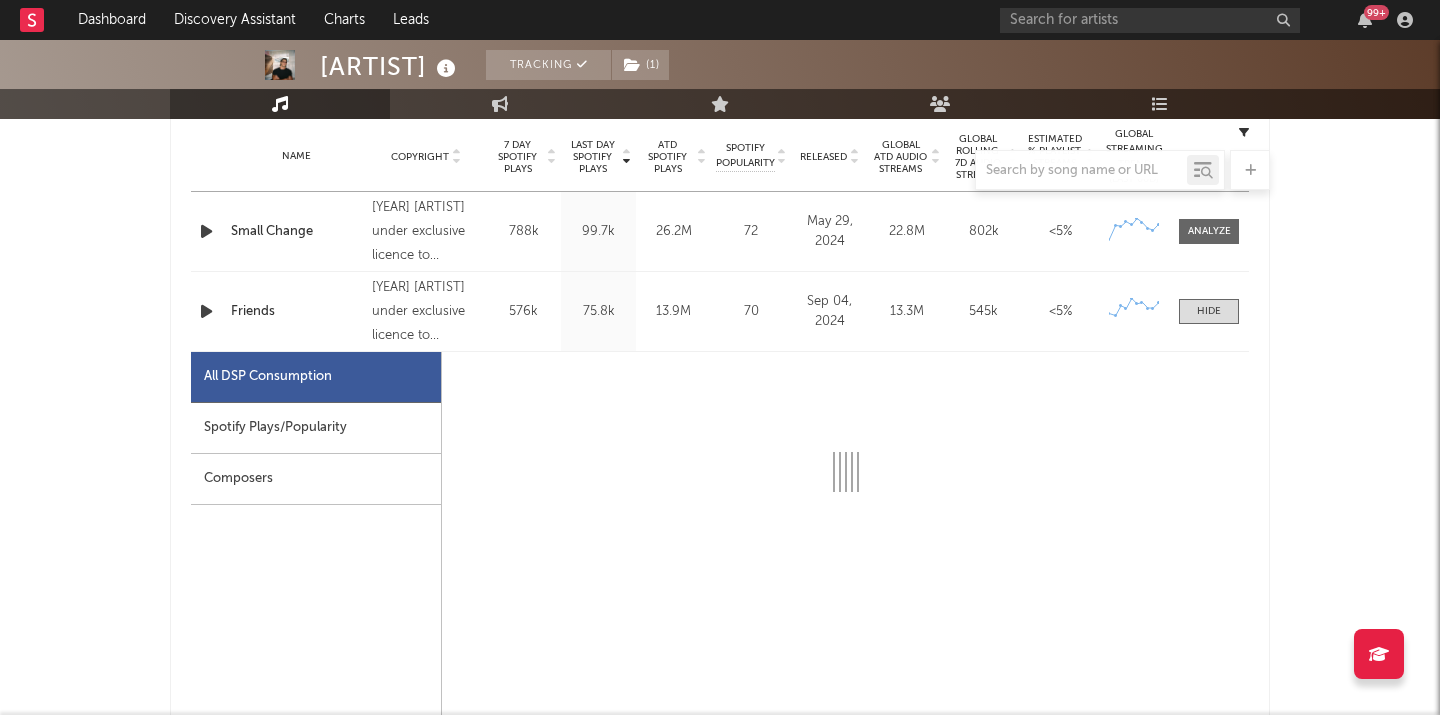 select on "6m" 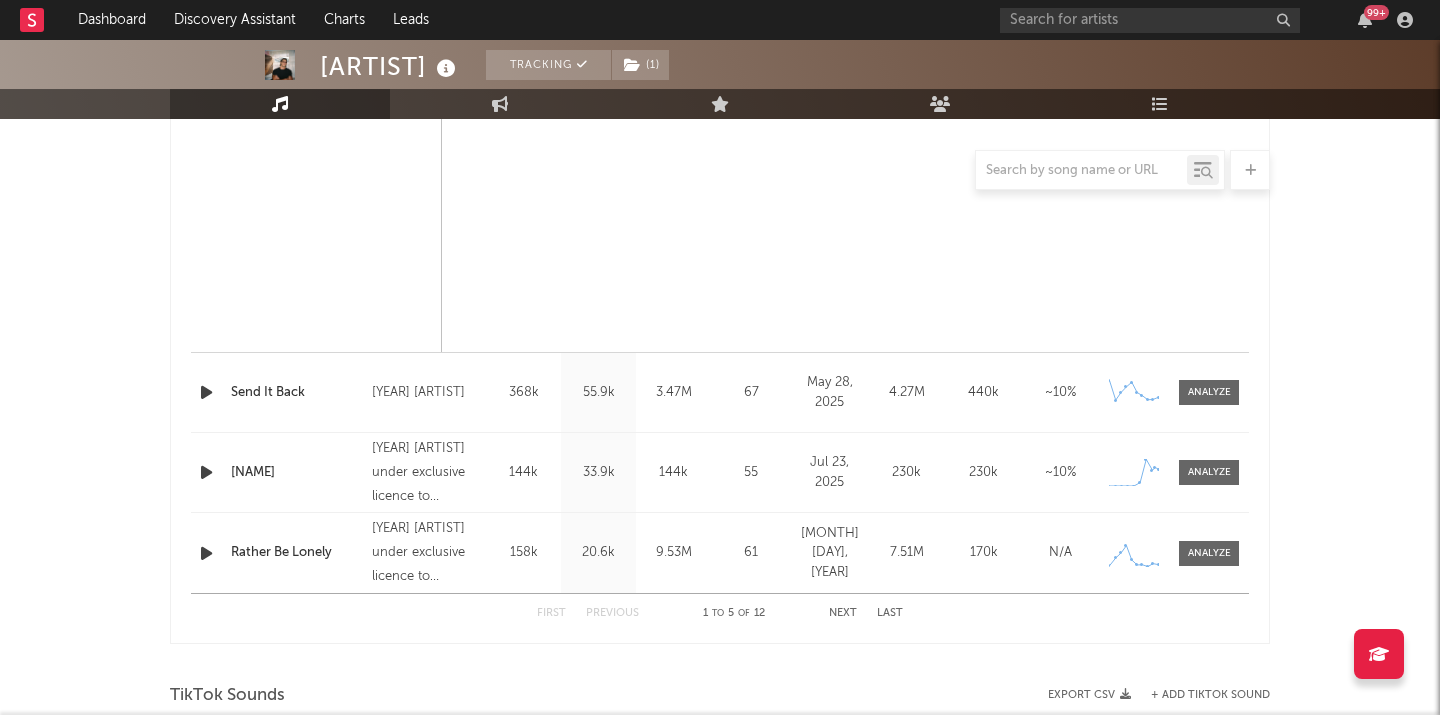 scroll, scrollTop: 1763, scrollLeft: 0, axis: vertical 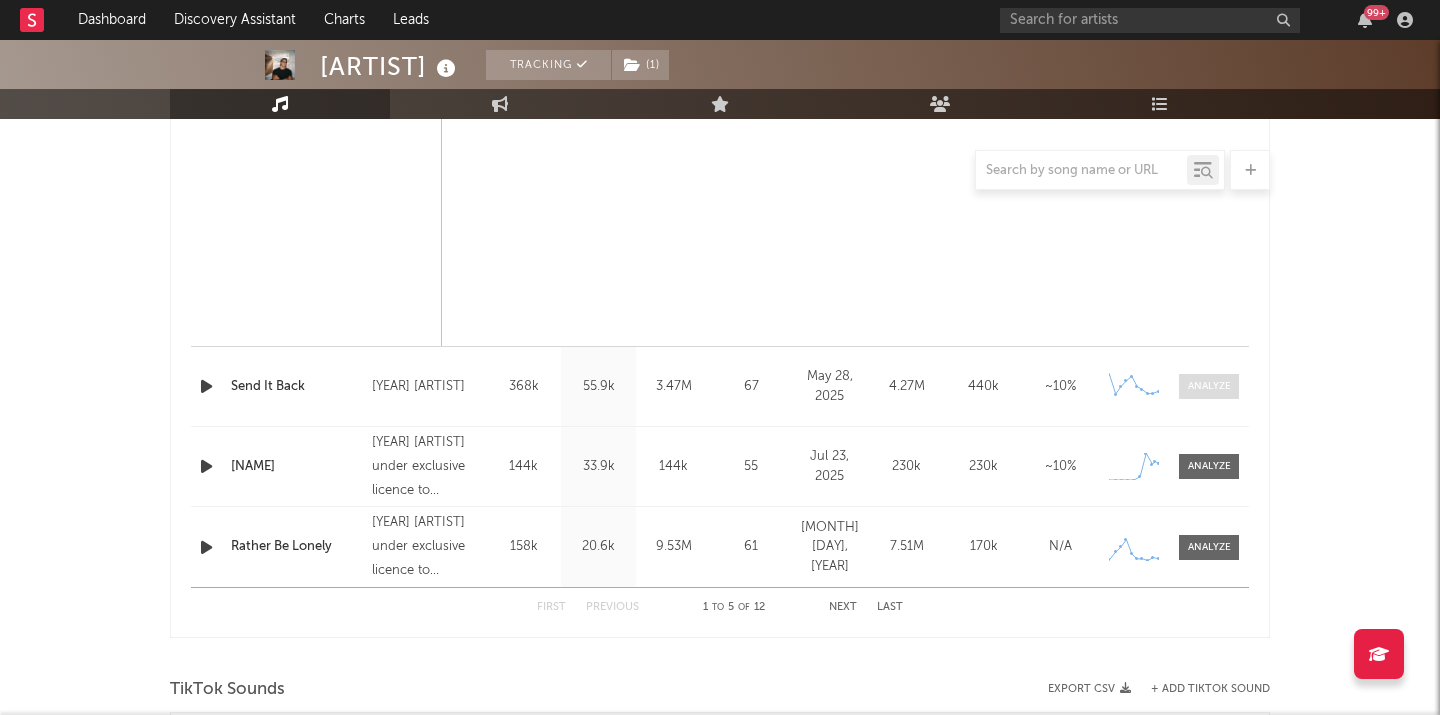 click at bounding box center (1209, 386) 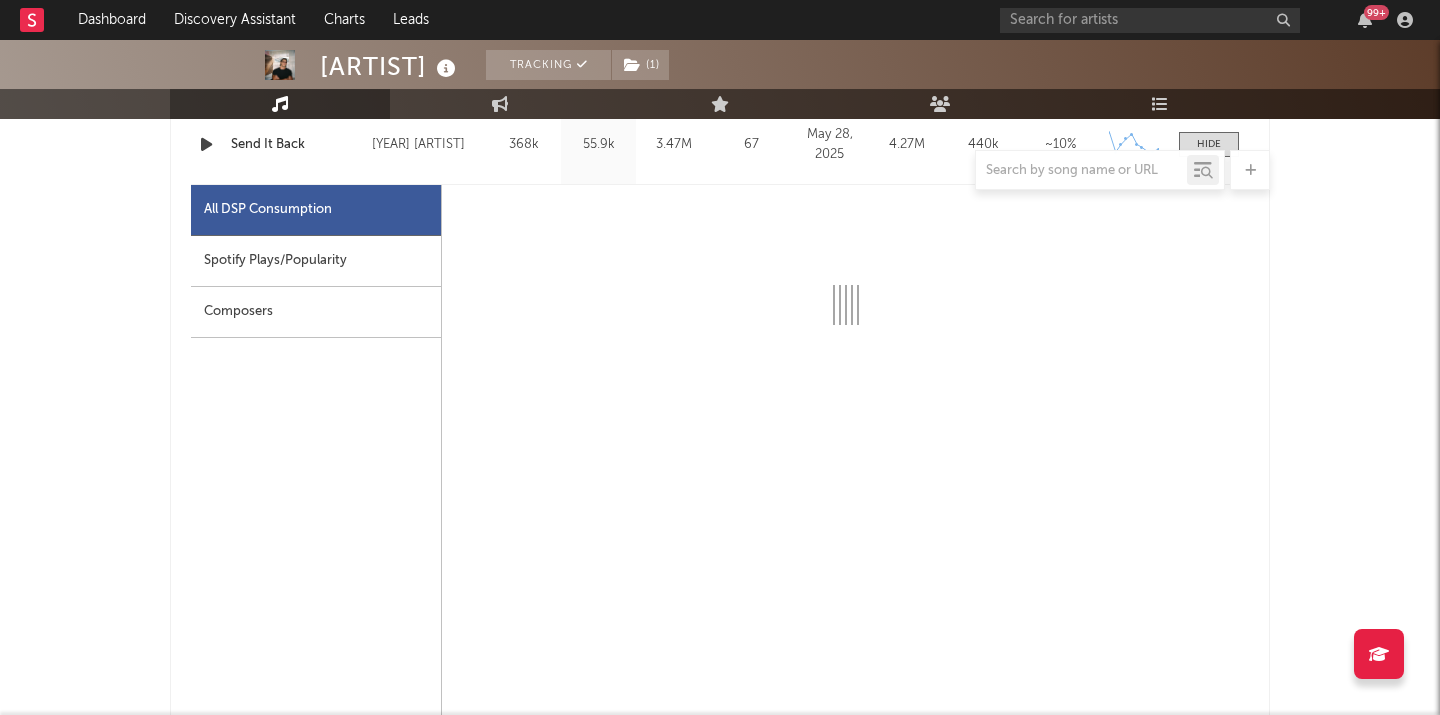 scroll, scrollTop: 2003, scrollLeft: 0, axis: vertical 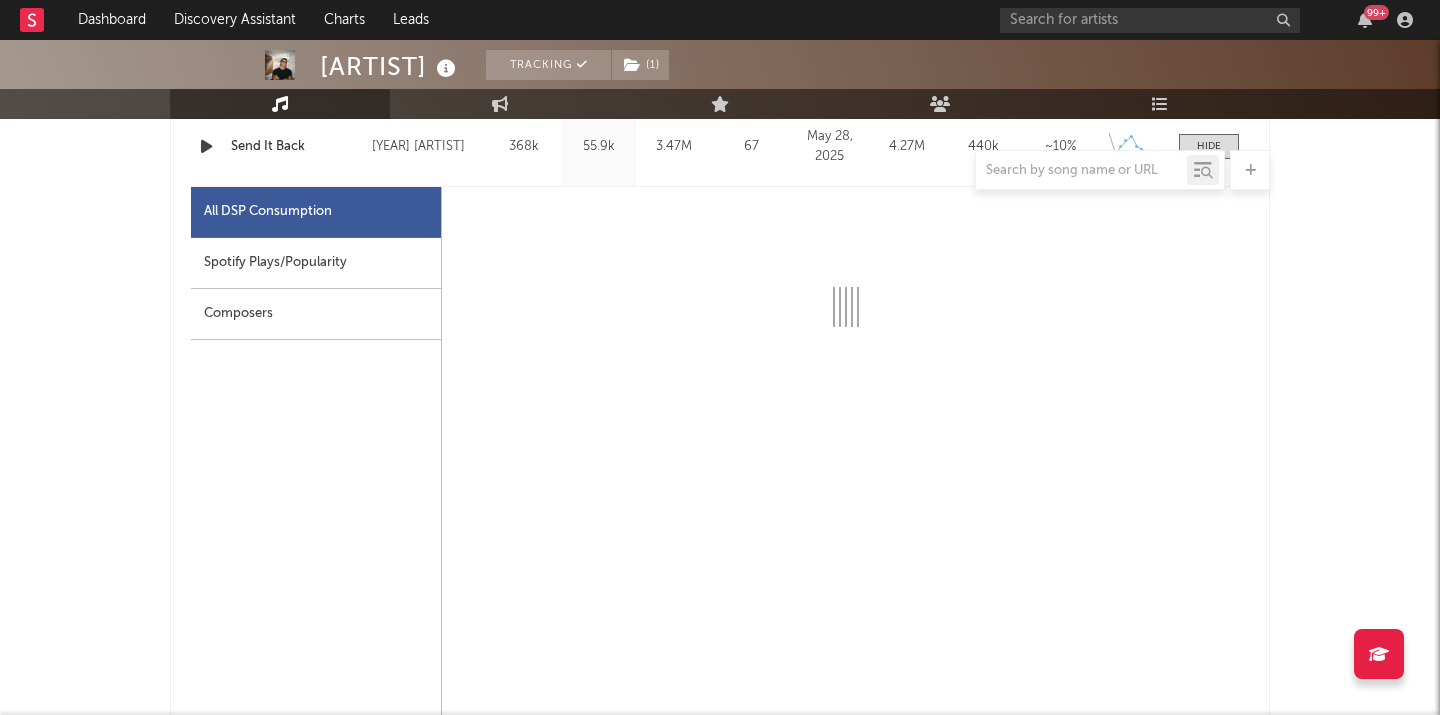 select on "1w" 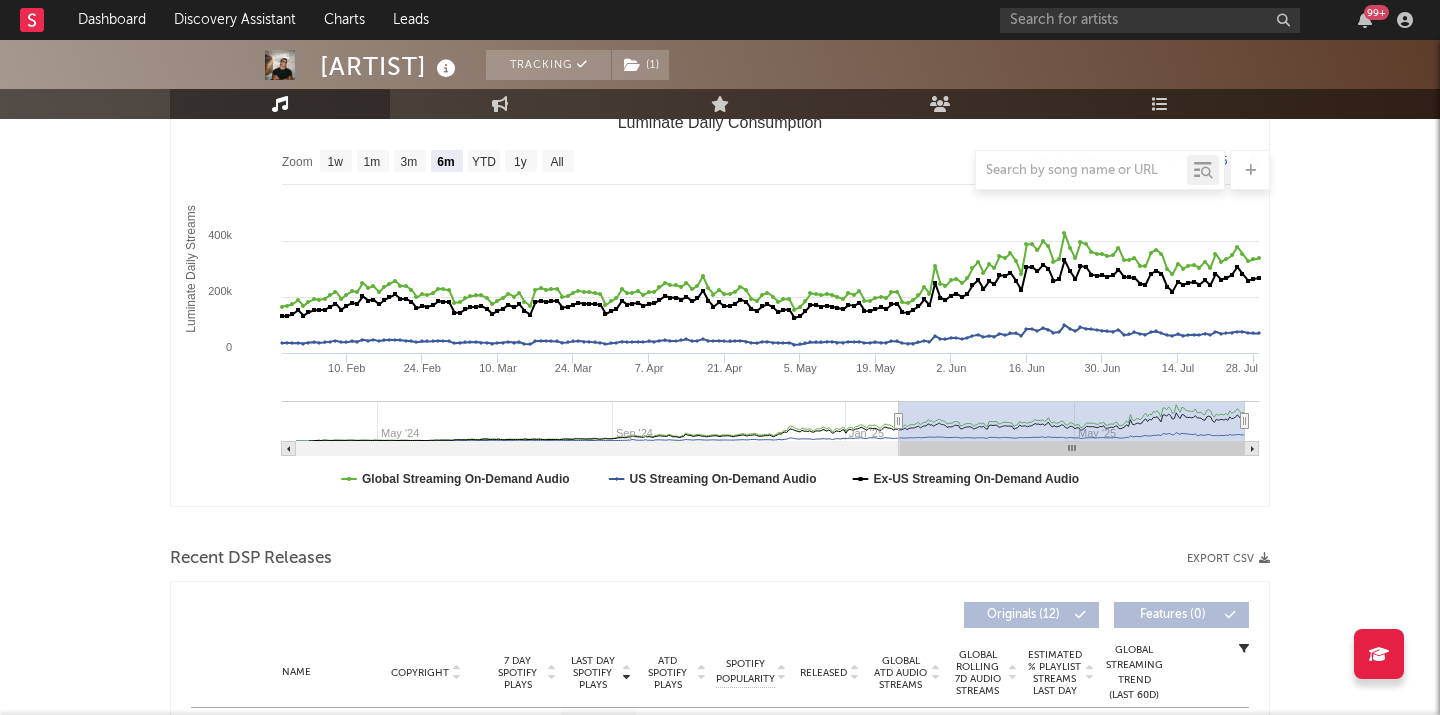 scroll, scrollTop: 552, scrollLeft: 0, axis: vertical 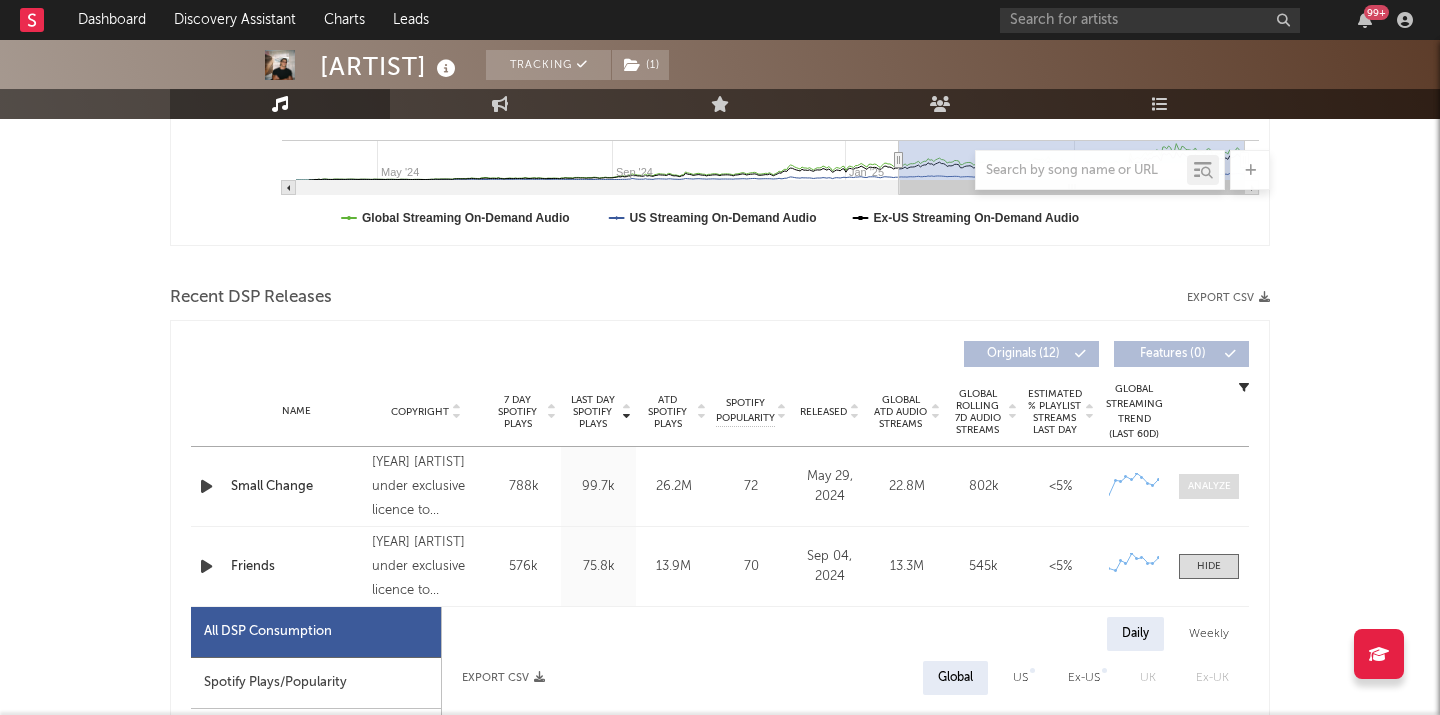 click at bounding box center (1209, 486) 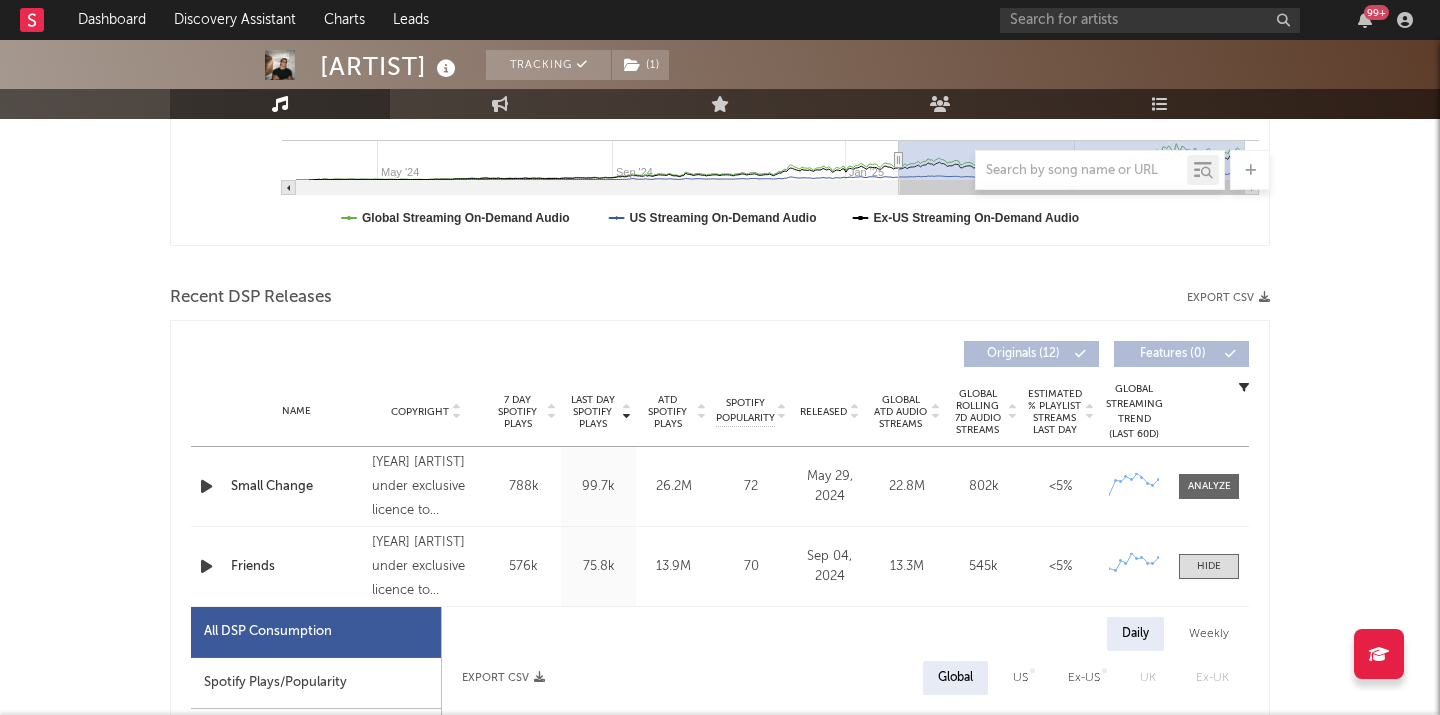 select on "6m" 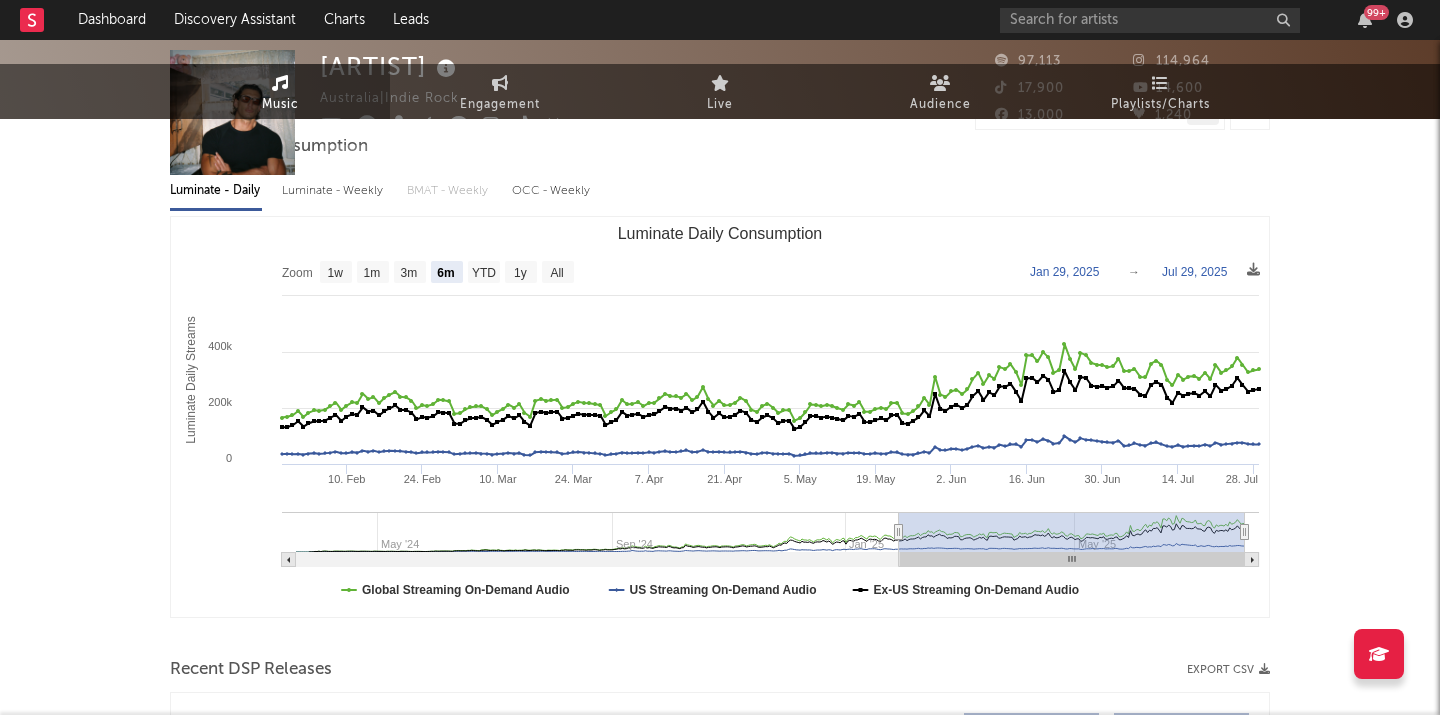 scroll, scrollTop: 0, scrollLeft: 0, axis: both 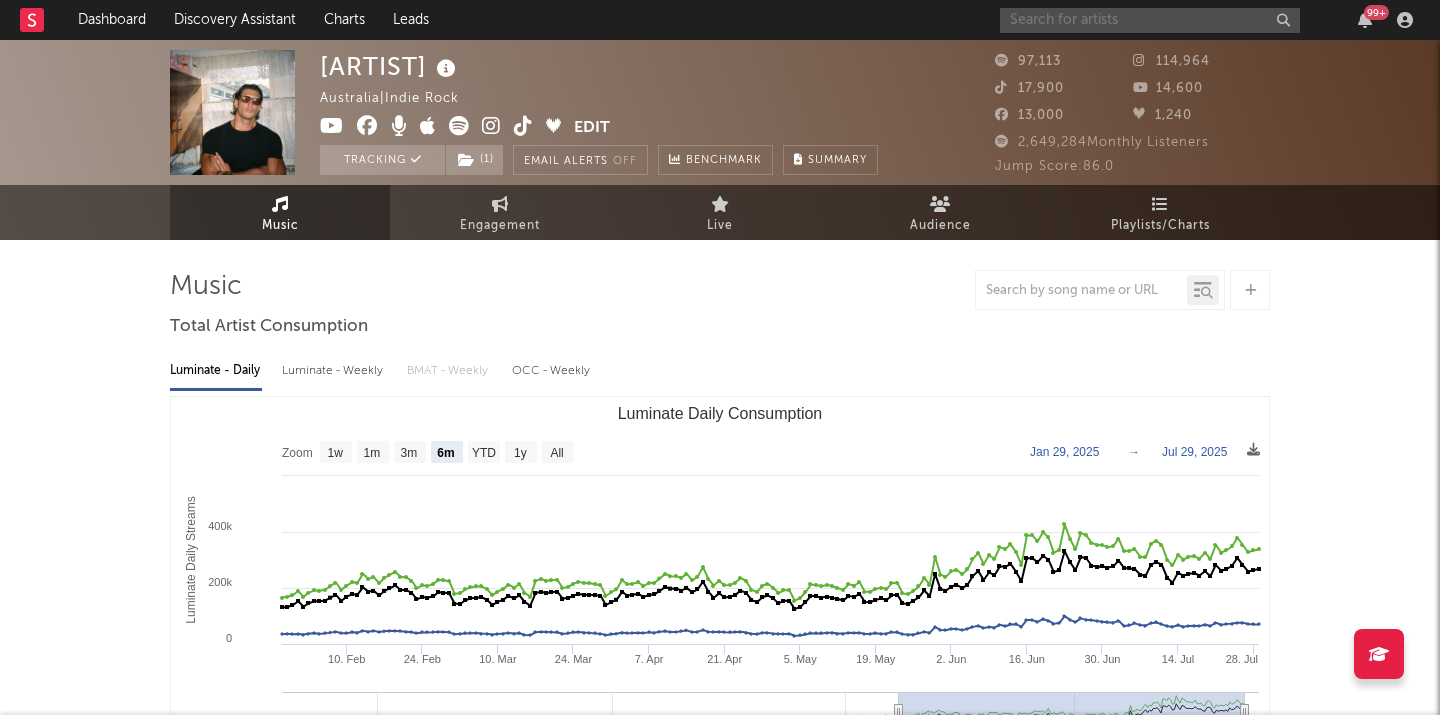 click at bounding box center (1150, 20) 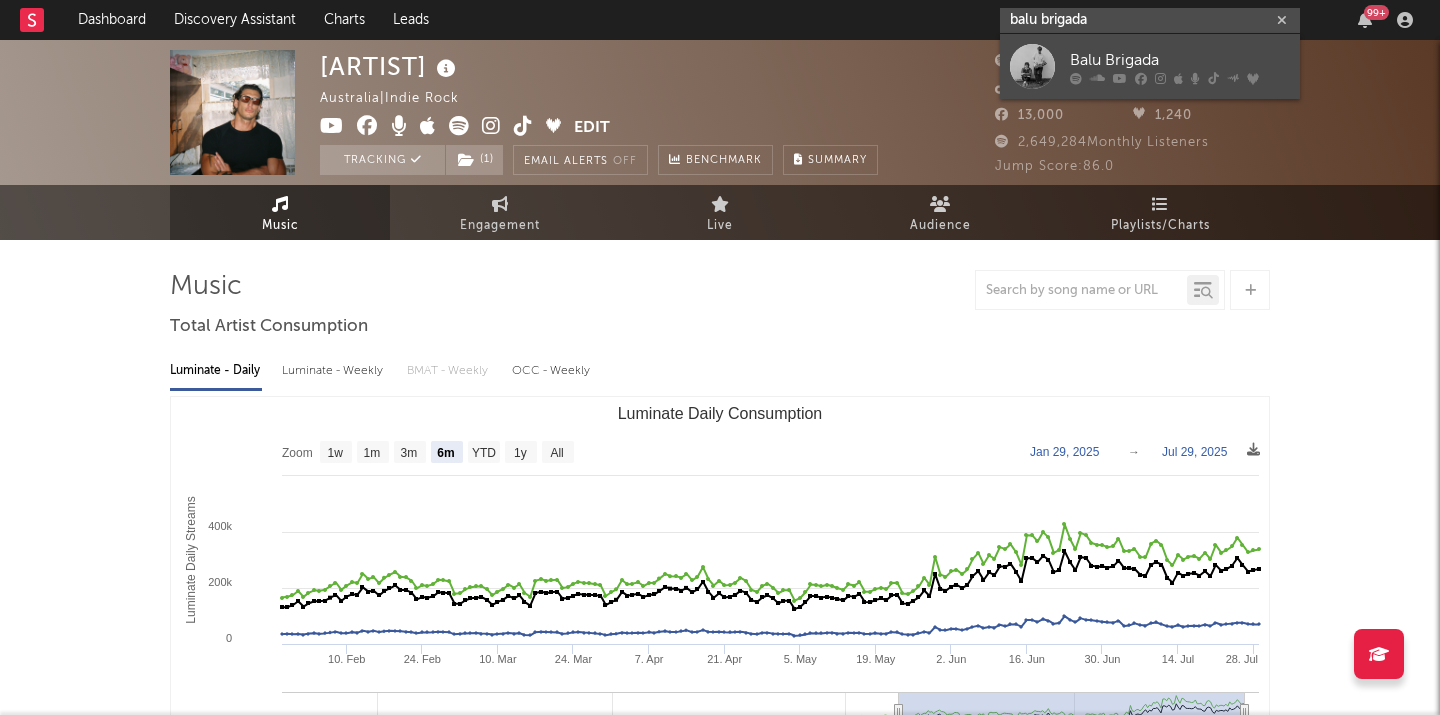 type on "balu brigada" 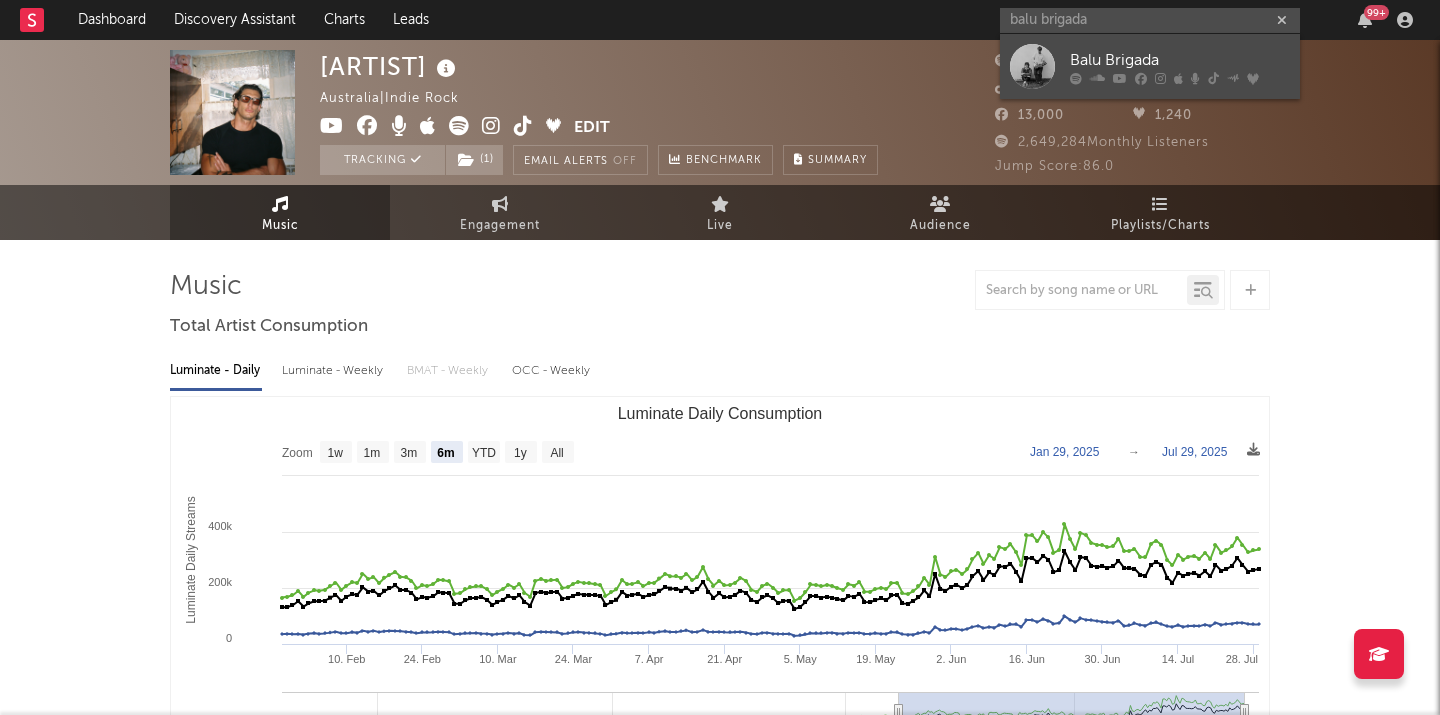 click on "Balu Brigada" at bounding box center [1180, 60] 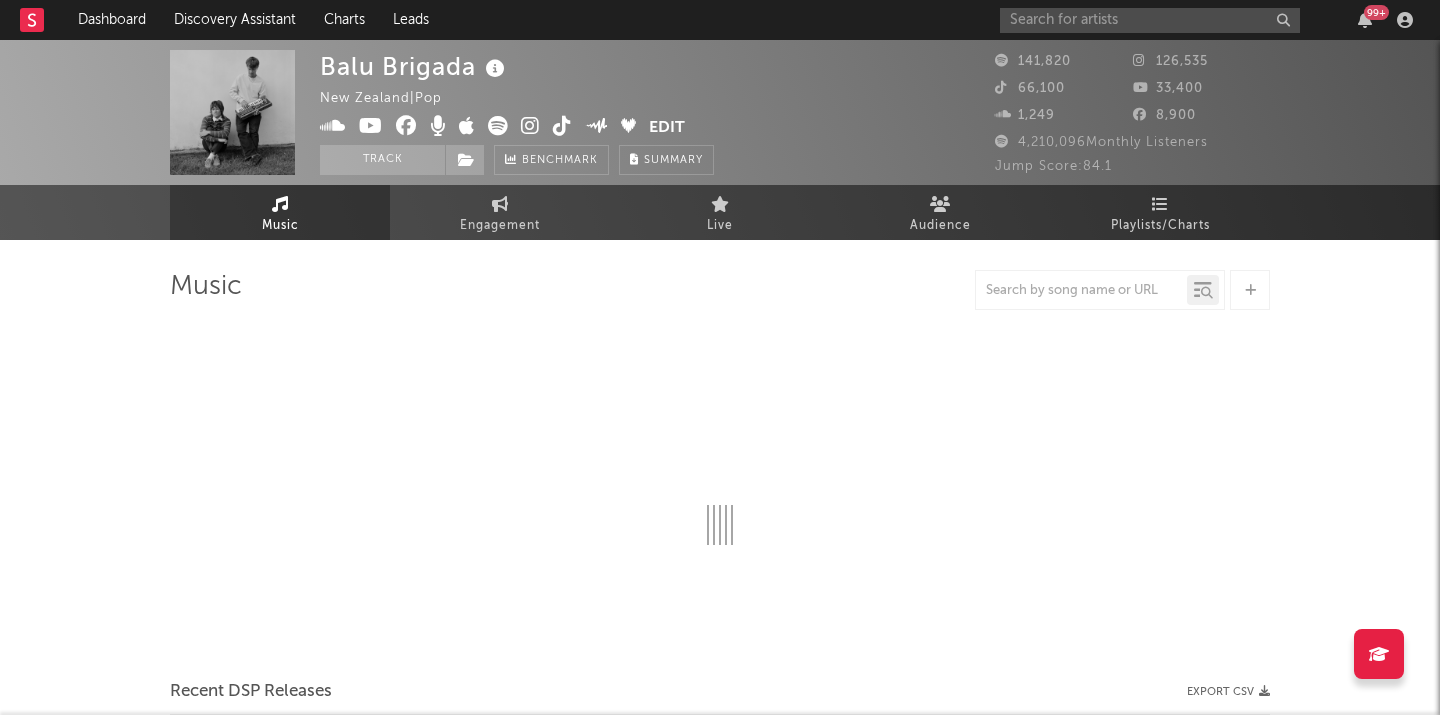 select on "6m" 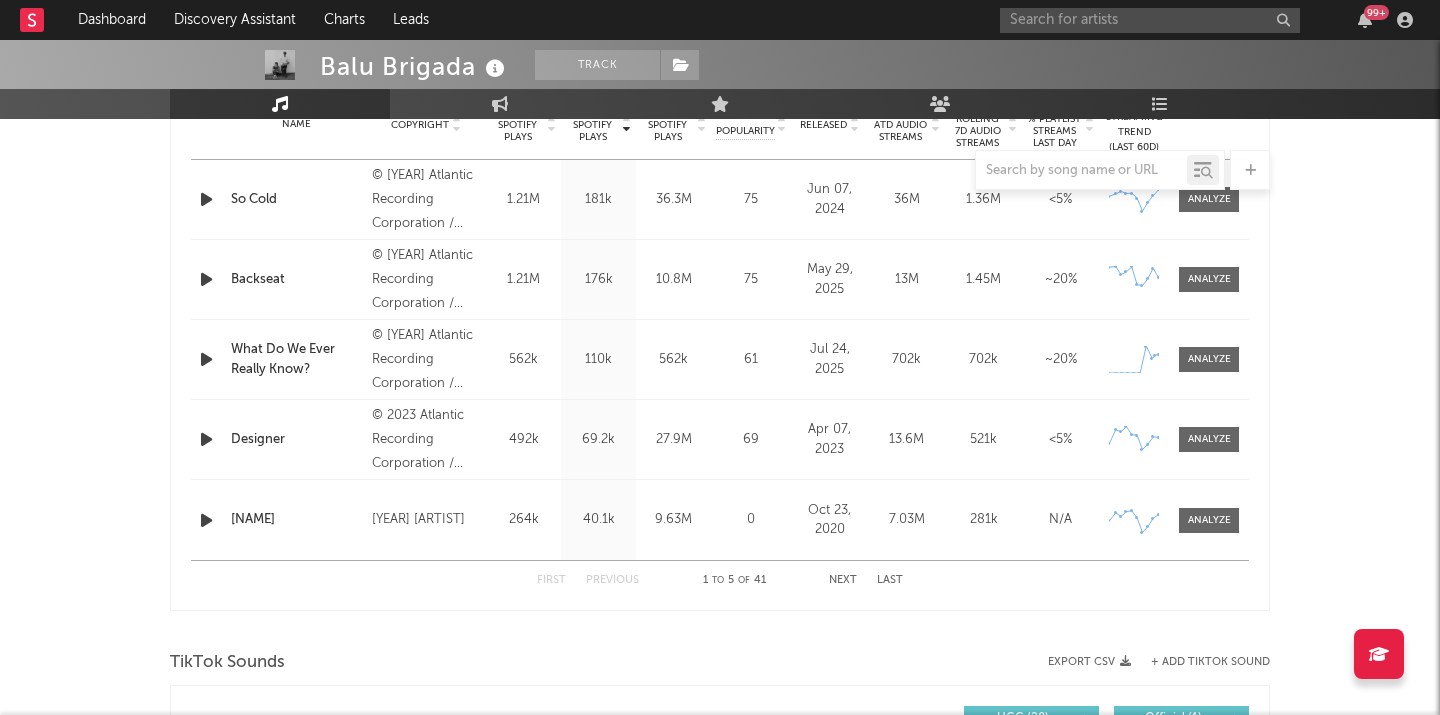 scroll, scrollTop: 0, scrollLeft: 0, axis: both 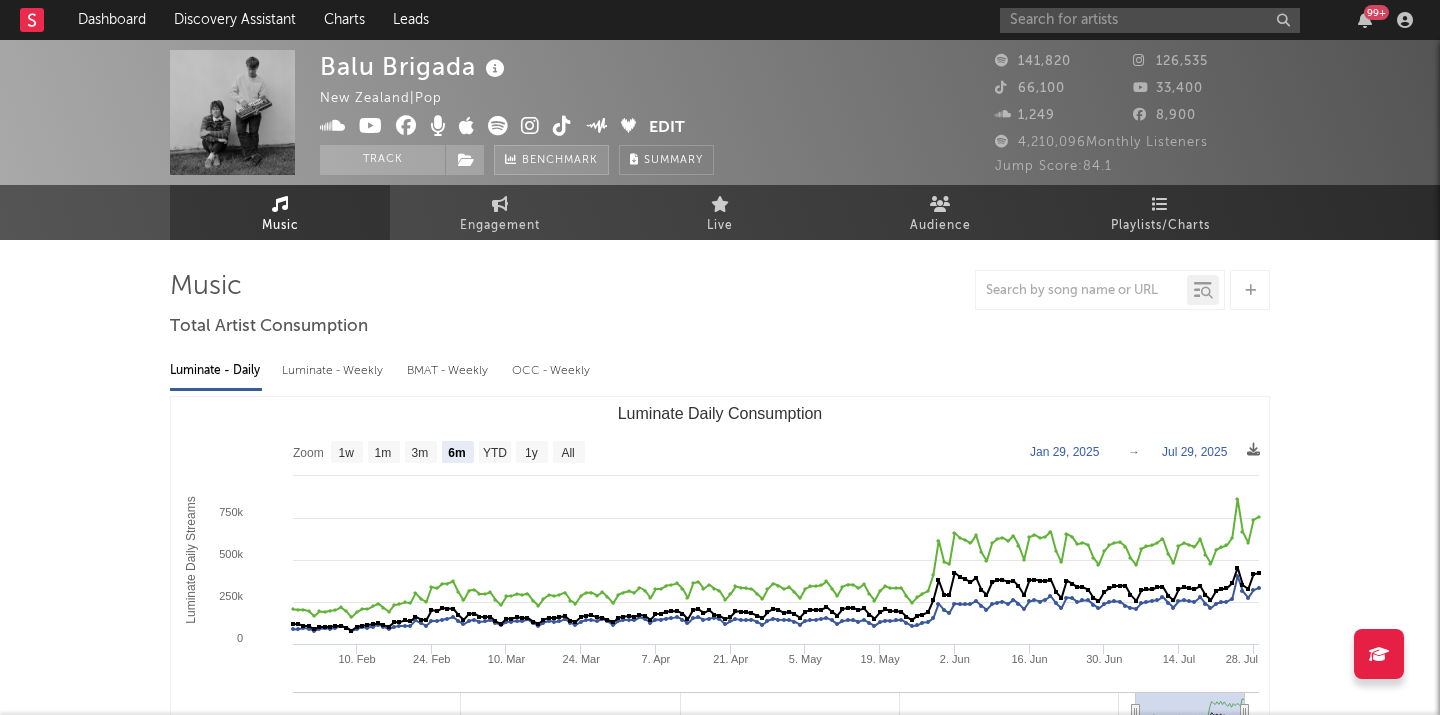 click on "Benchmark" at bounding box center (560, 161) 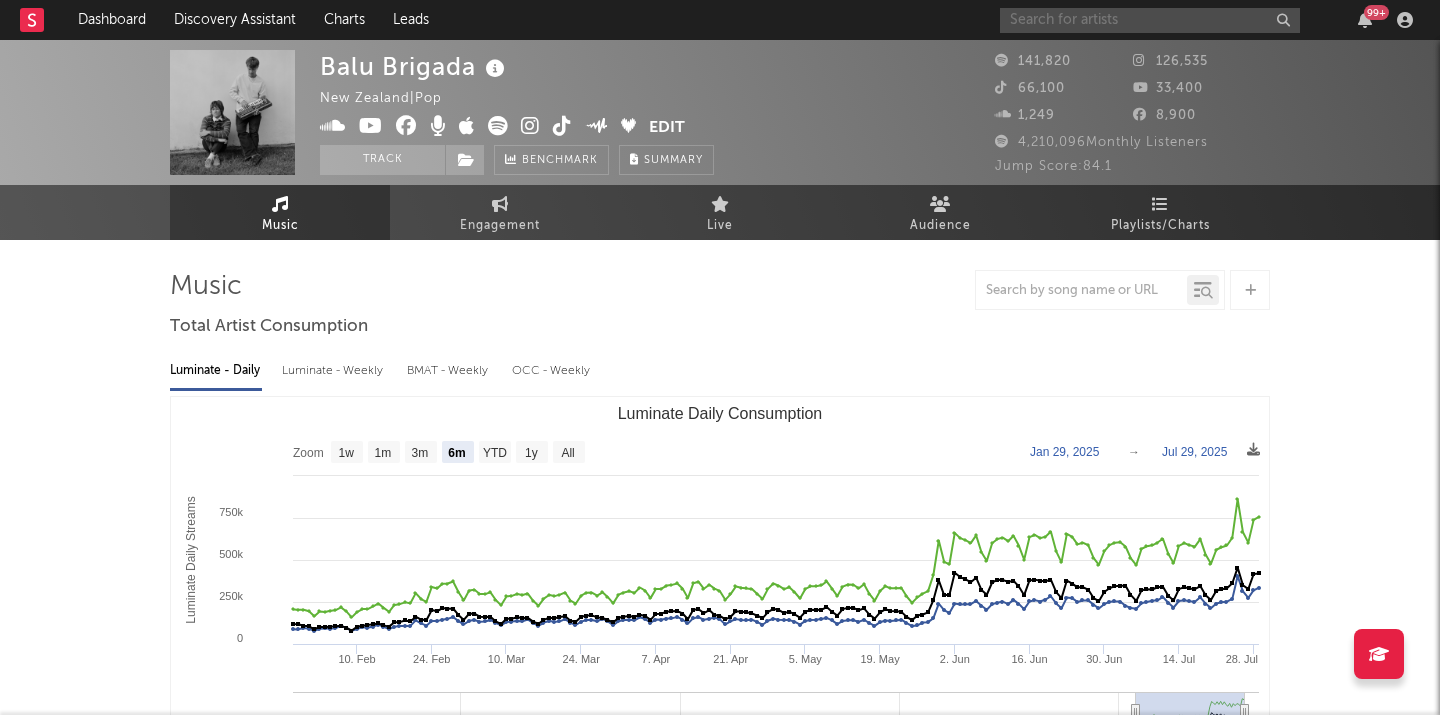 click at bounding box center [1150, 20] 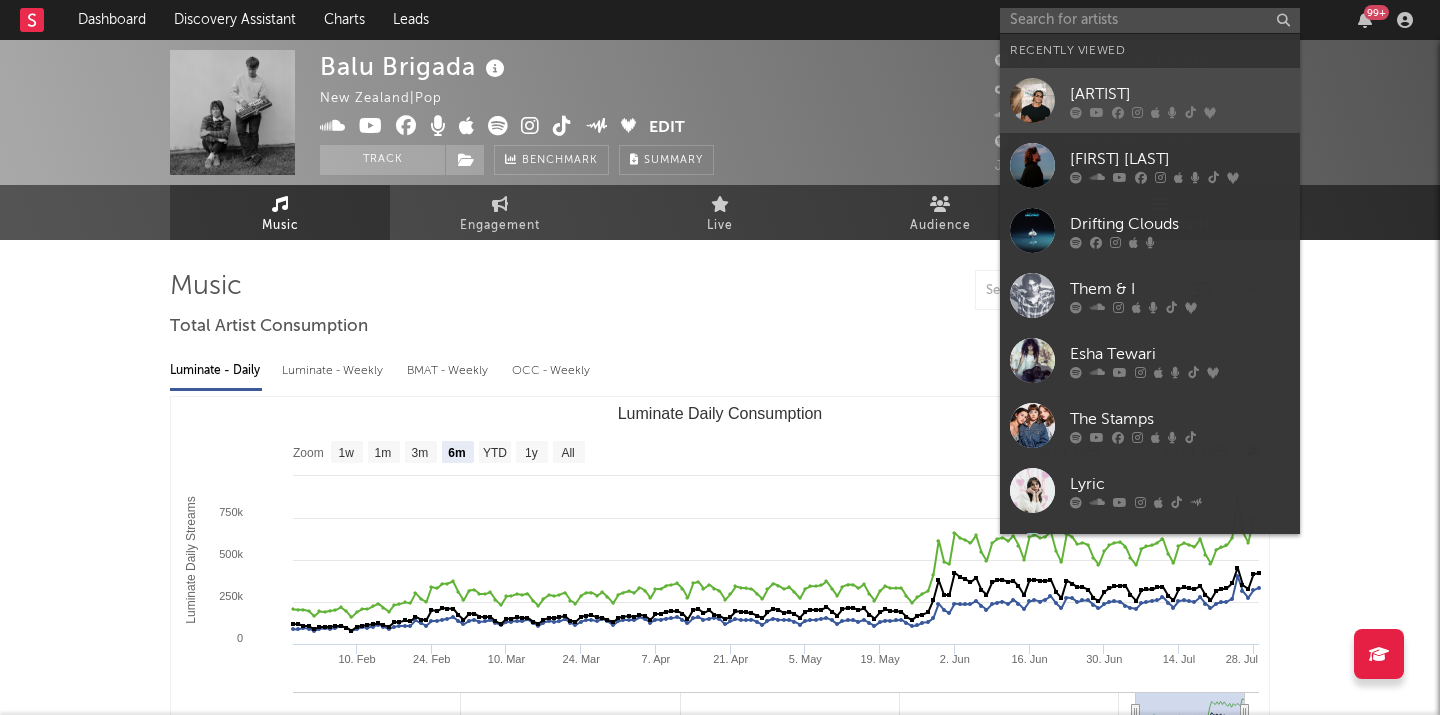 click on "[ARTIST]" at bounding box center [1180, 94] 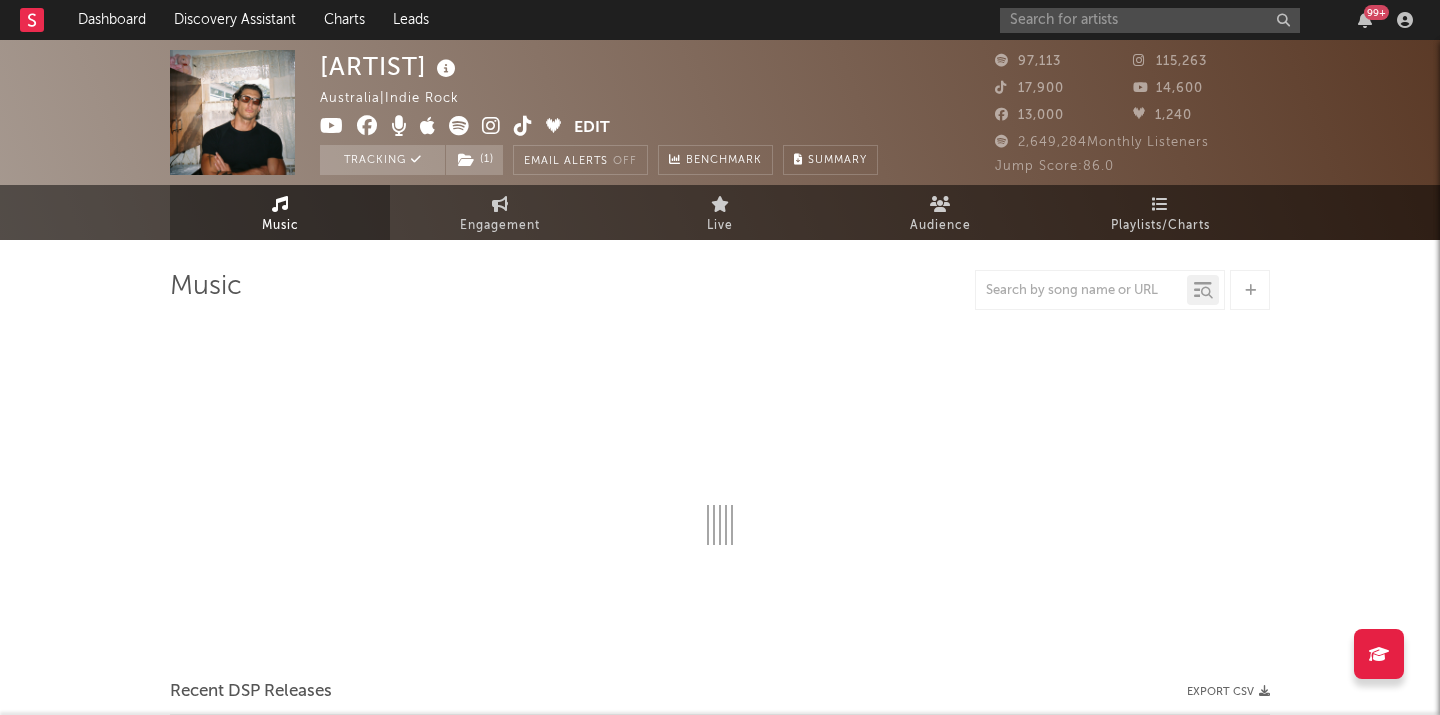 select on "6m" 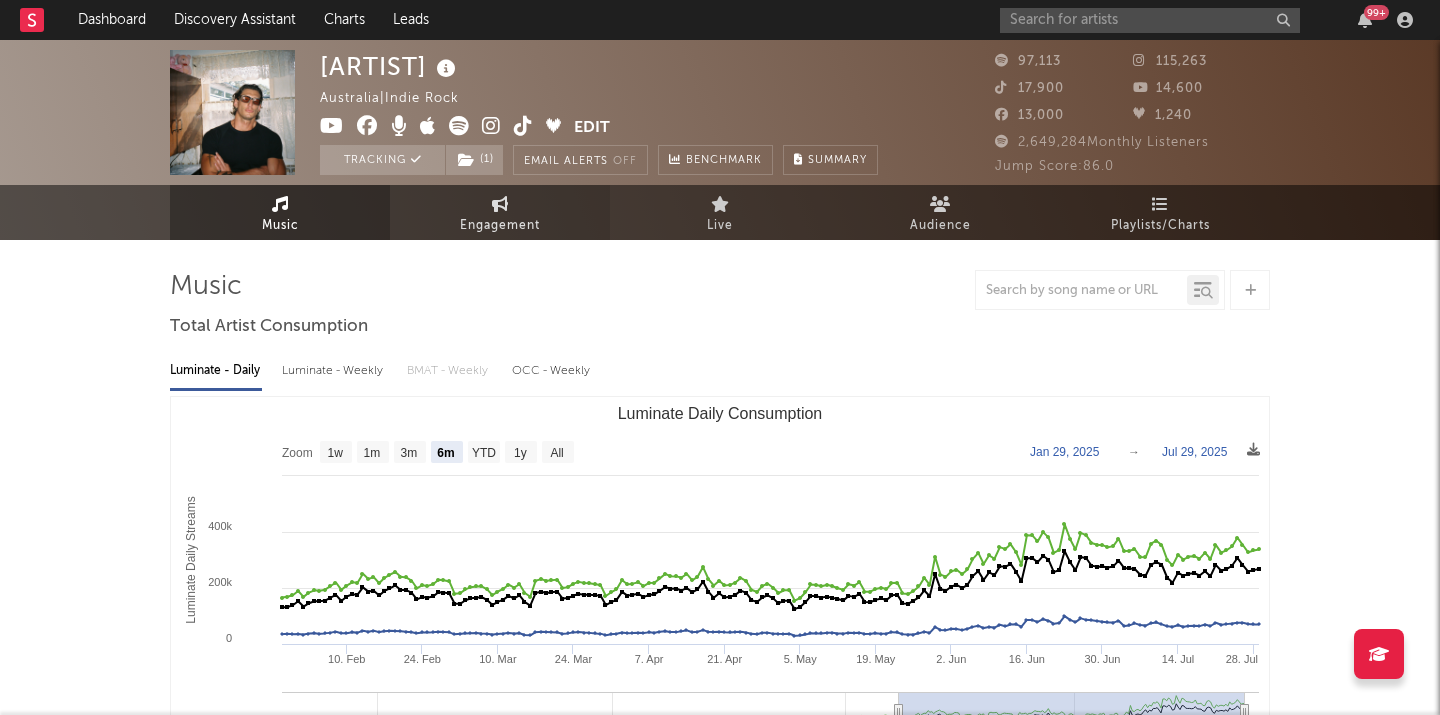 click on "Engagement" at bounding box center (500, 212) 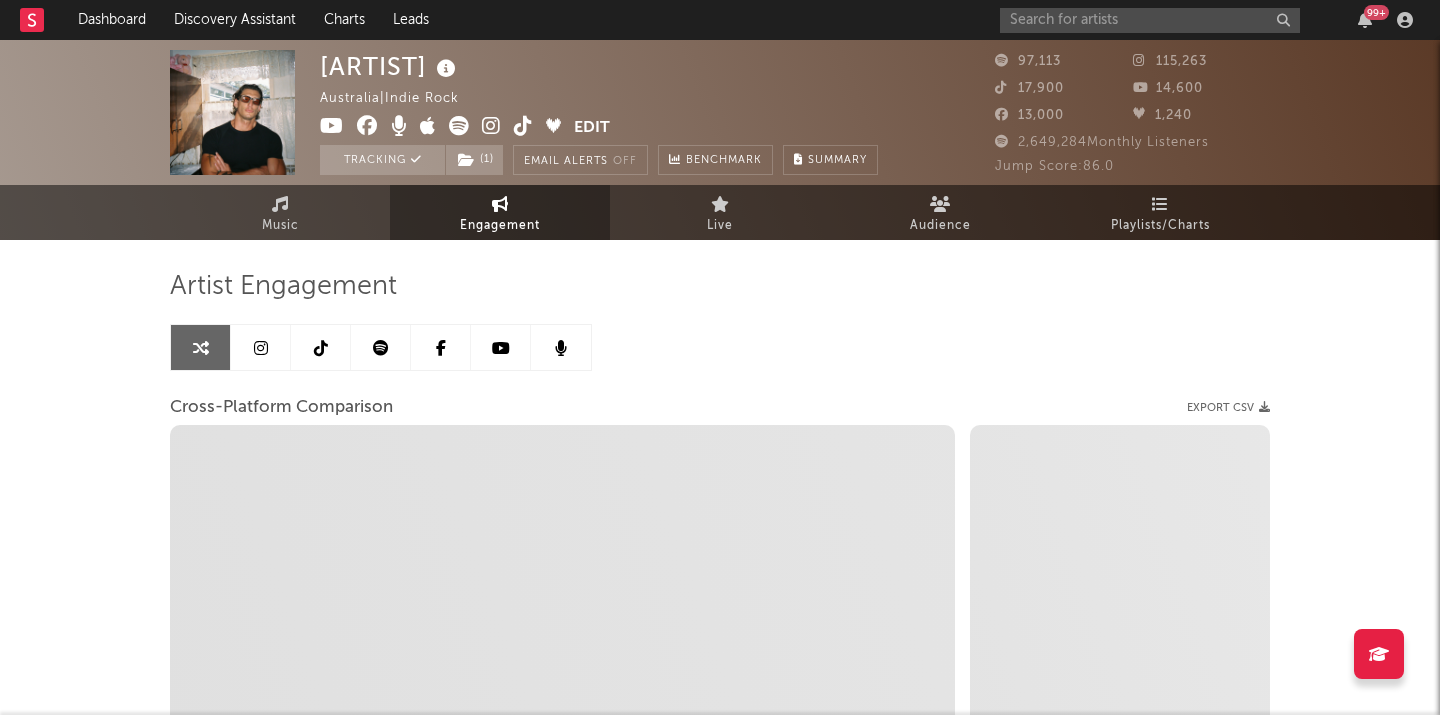 select on "1m" 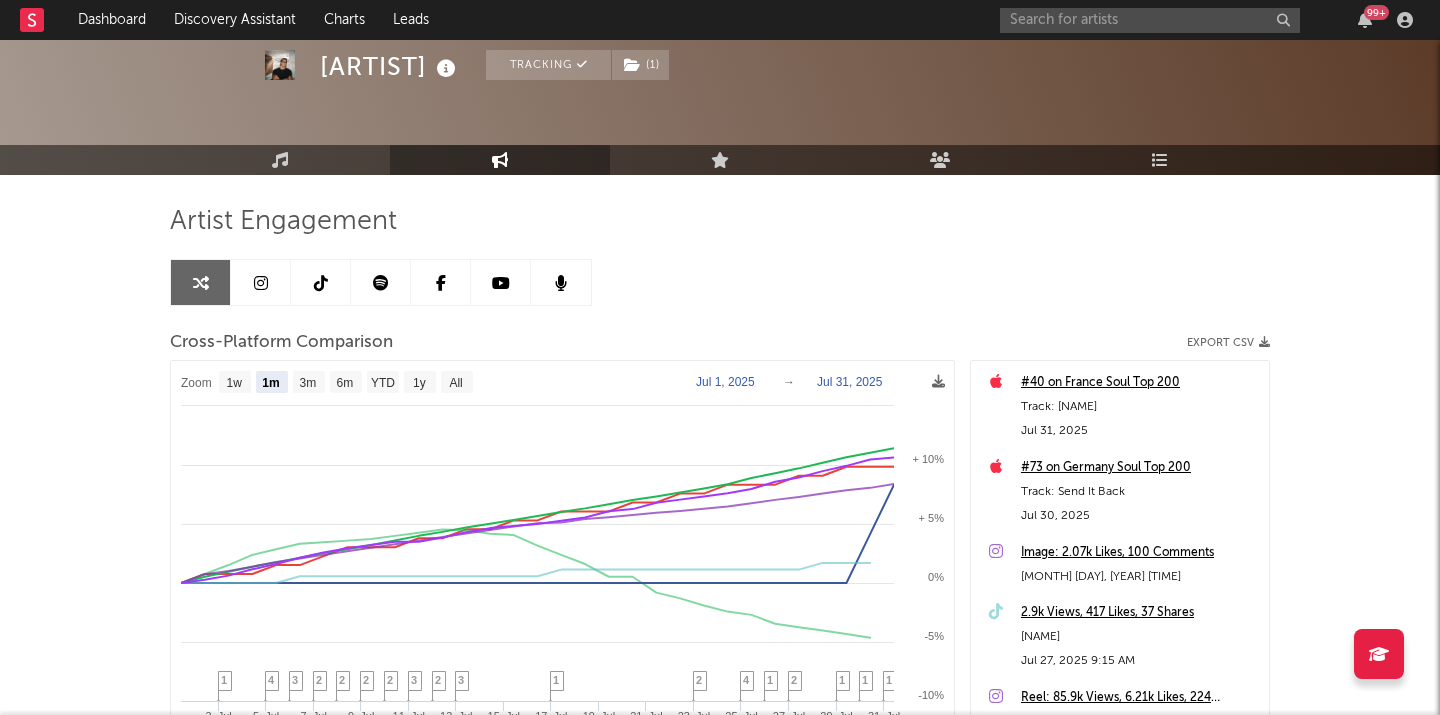 scroll, scrollTop: 0, scrollLeft: 0, axis: both 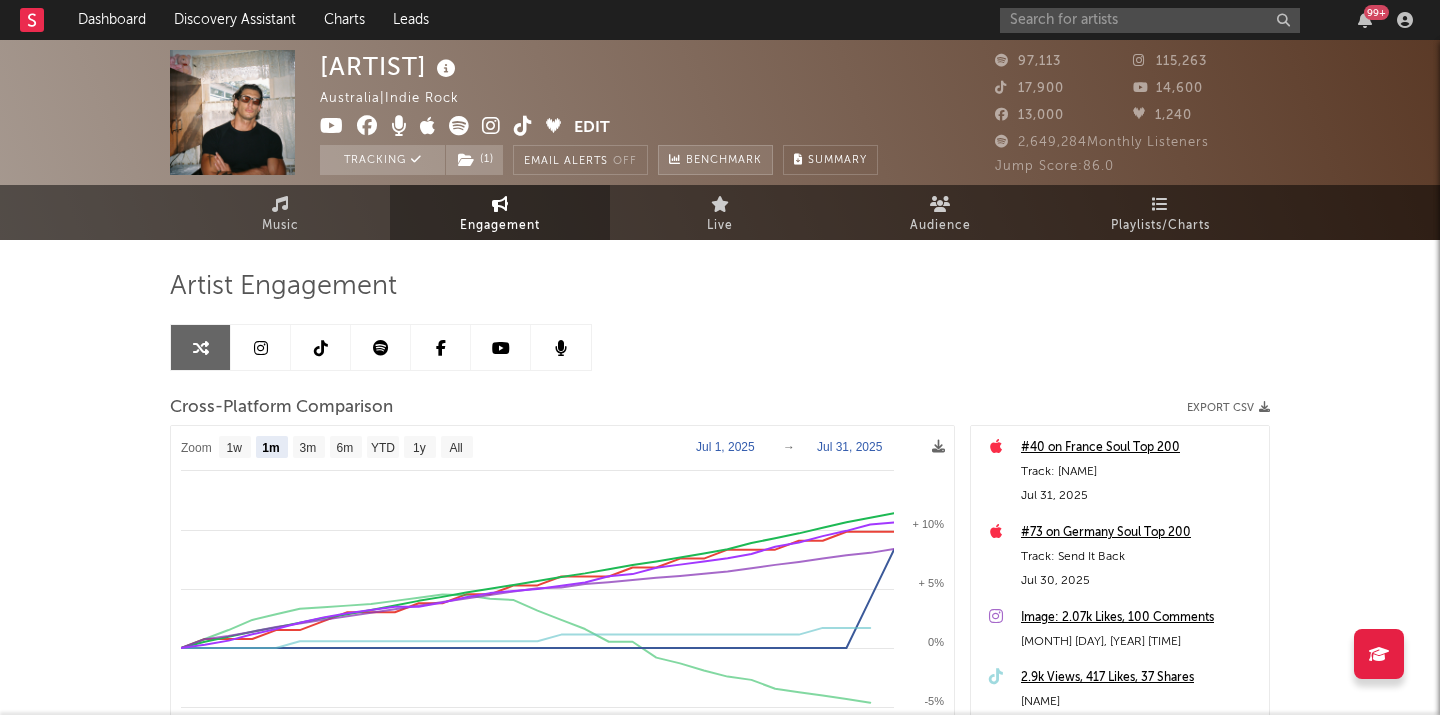 click on "Benchmark" at bounding box center [724, 161] 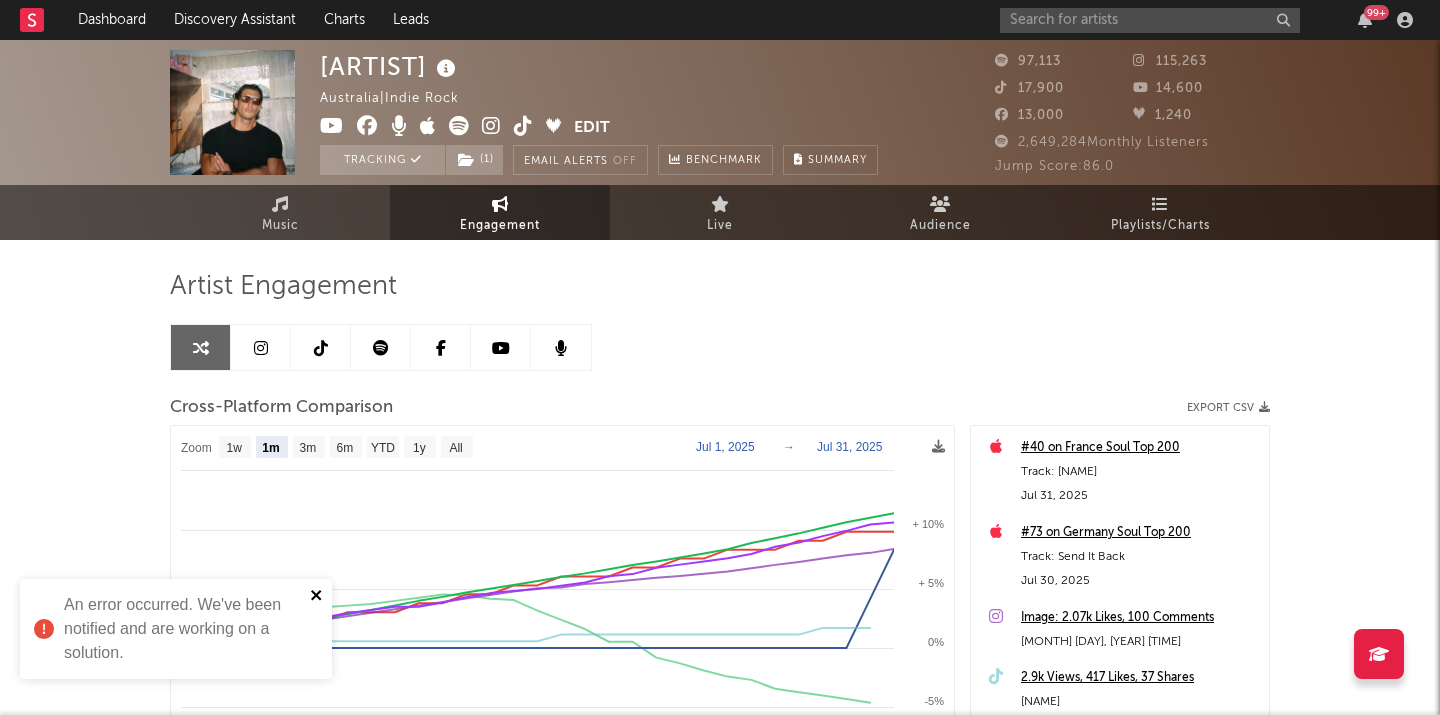 click 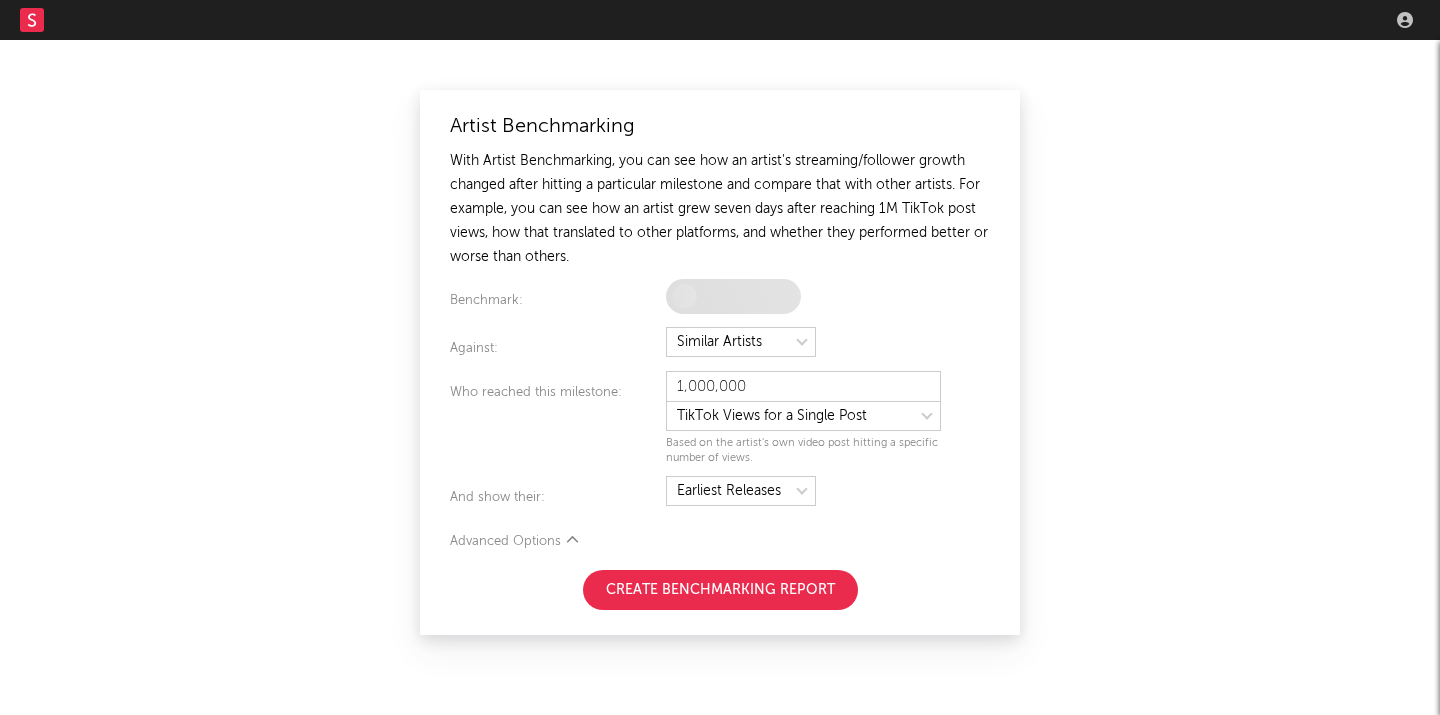 scroll, scrollTop: 0, scrollLeft: 0, axis: both 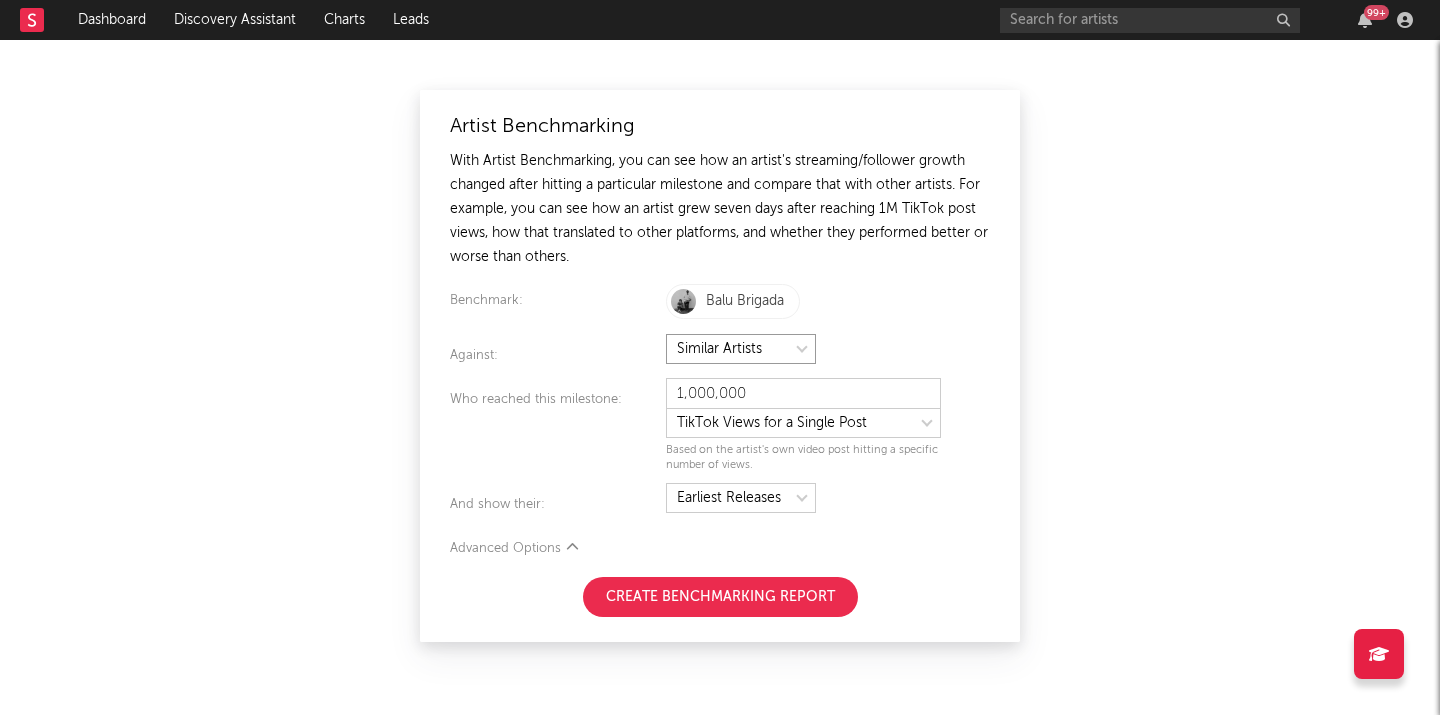 click at bounding box center [741, 349] 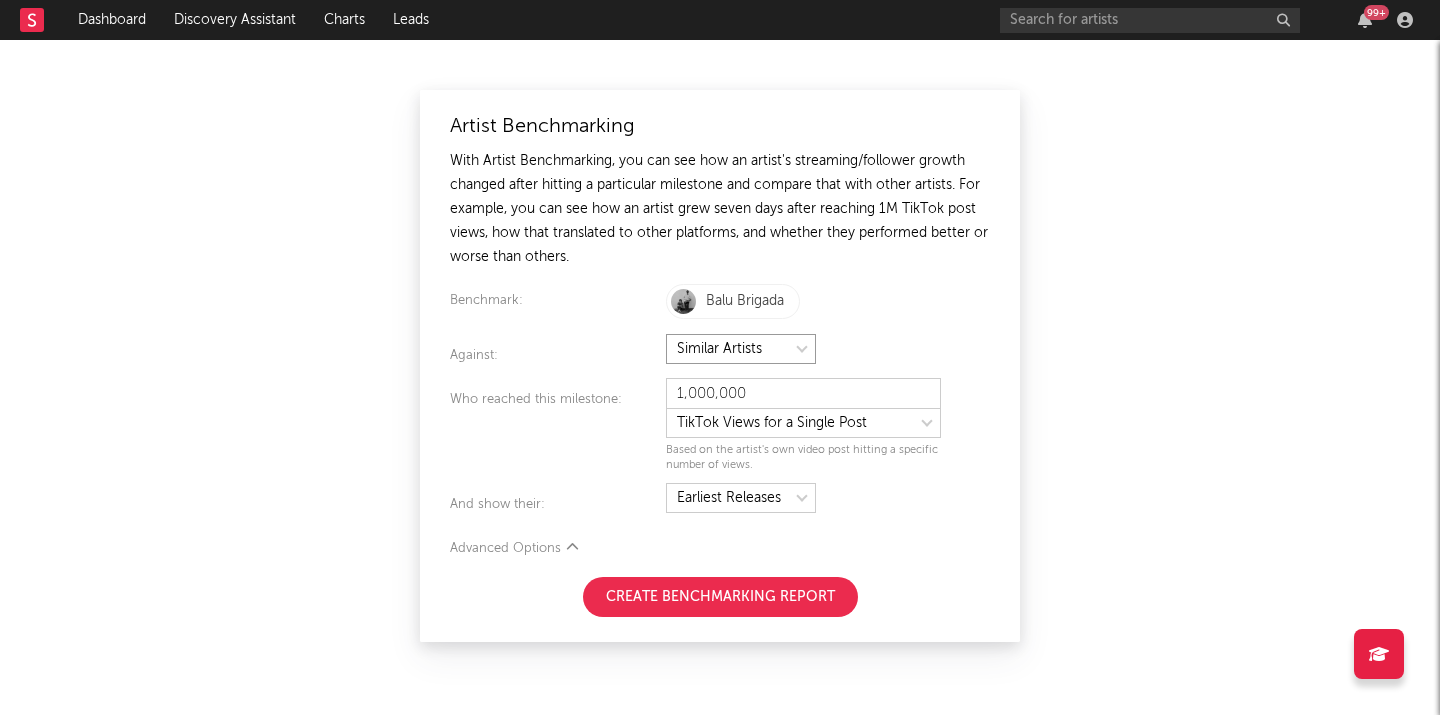 select on "specificArtists" 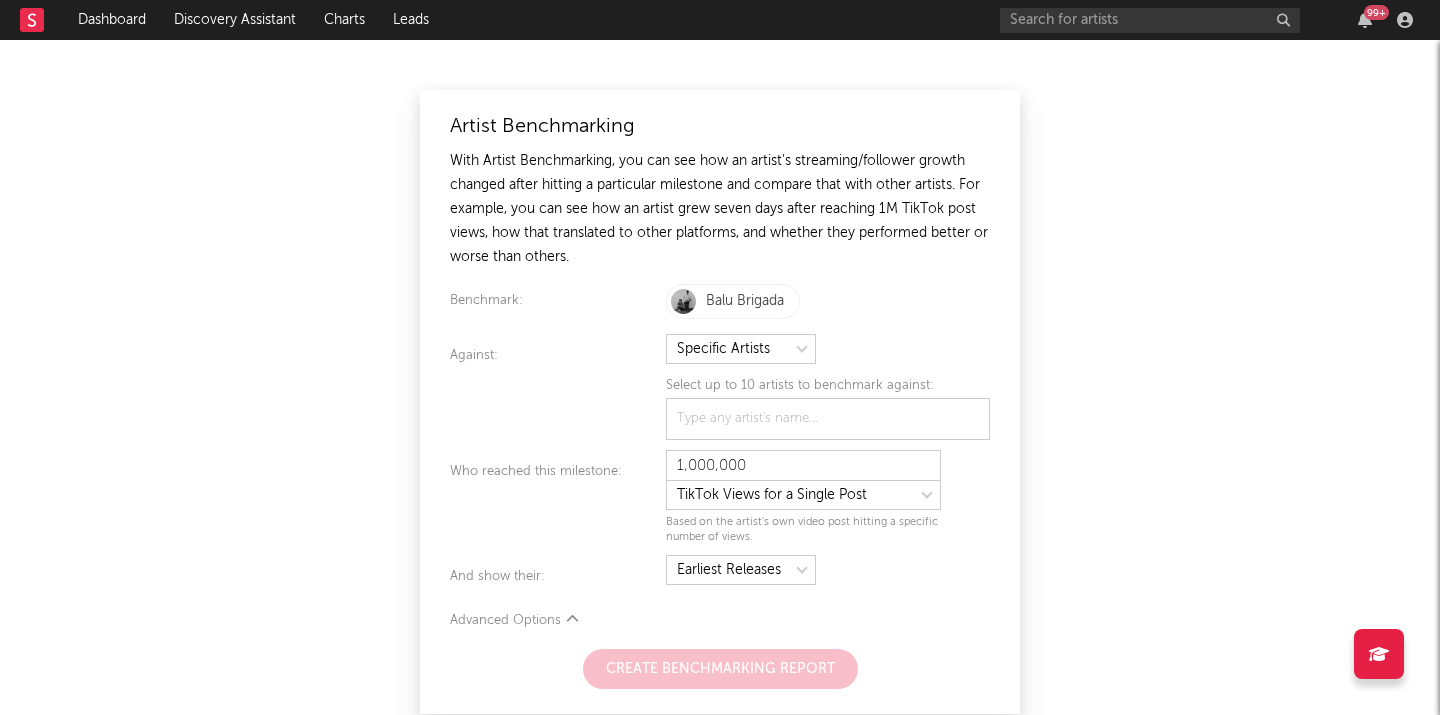 click at bounding box center [744, 419] 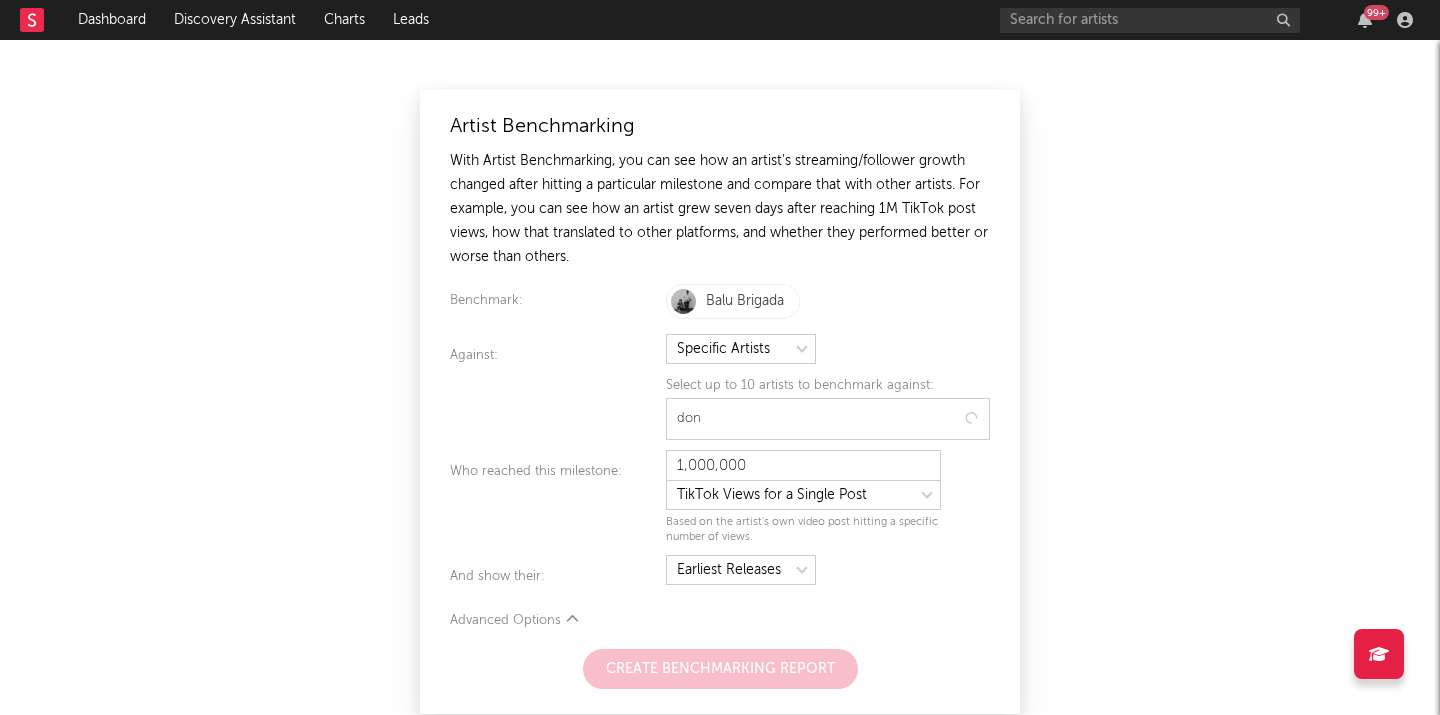 type on "don" 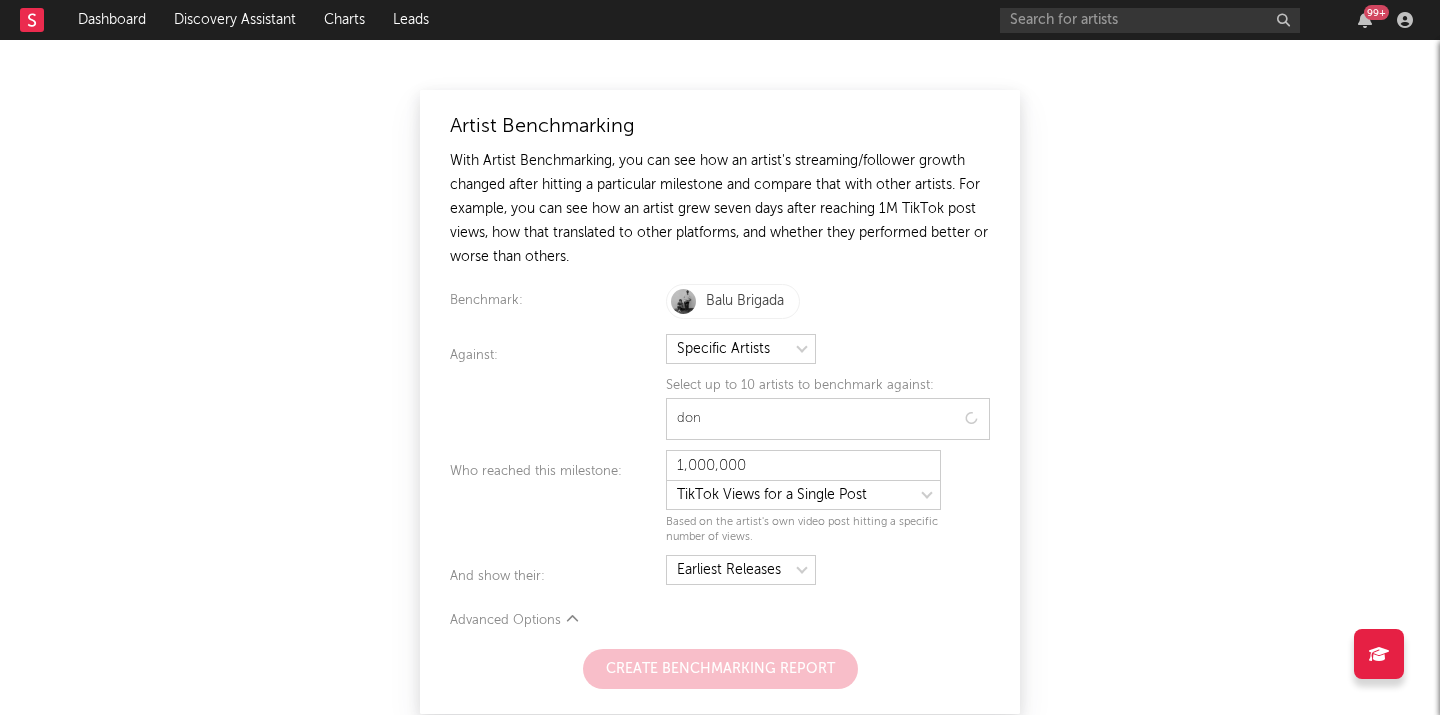 type 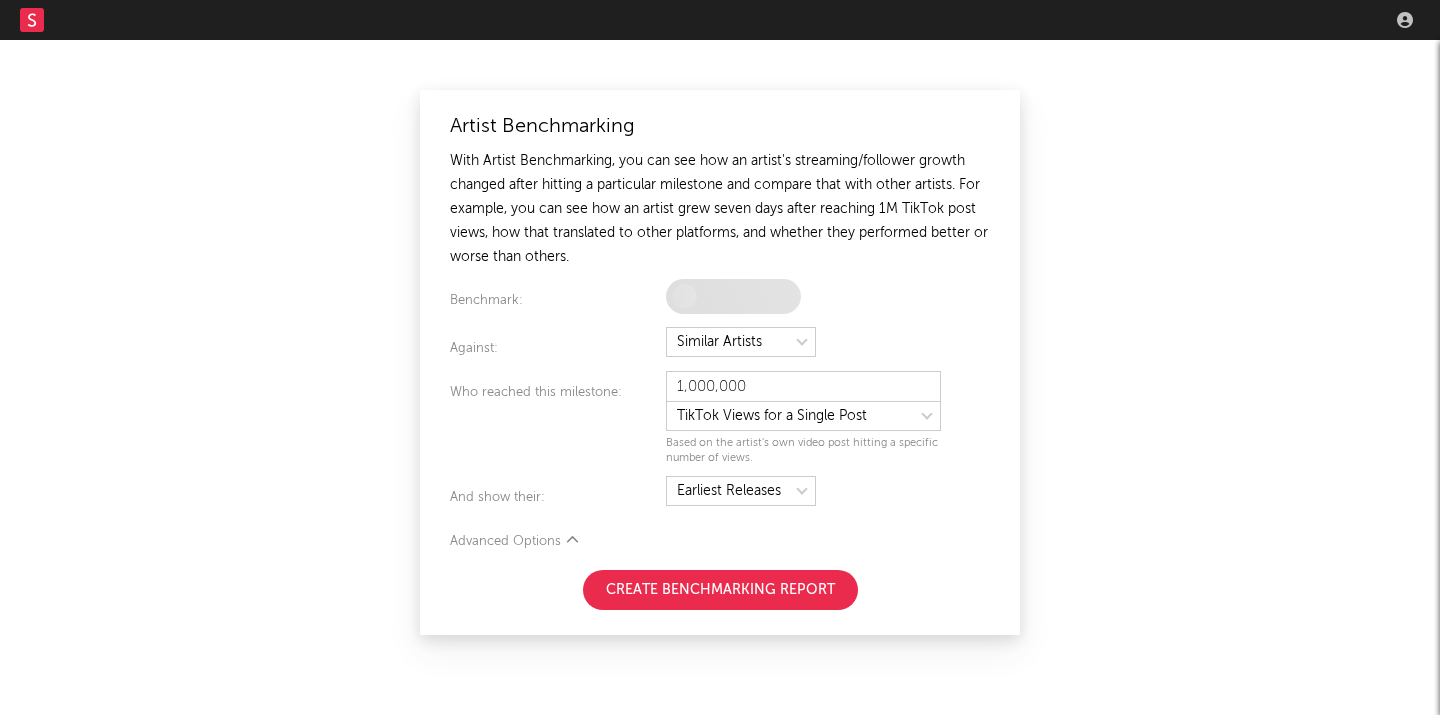 scroll, scrollTop: 0, scrollLeft: 0, axis: both 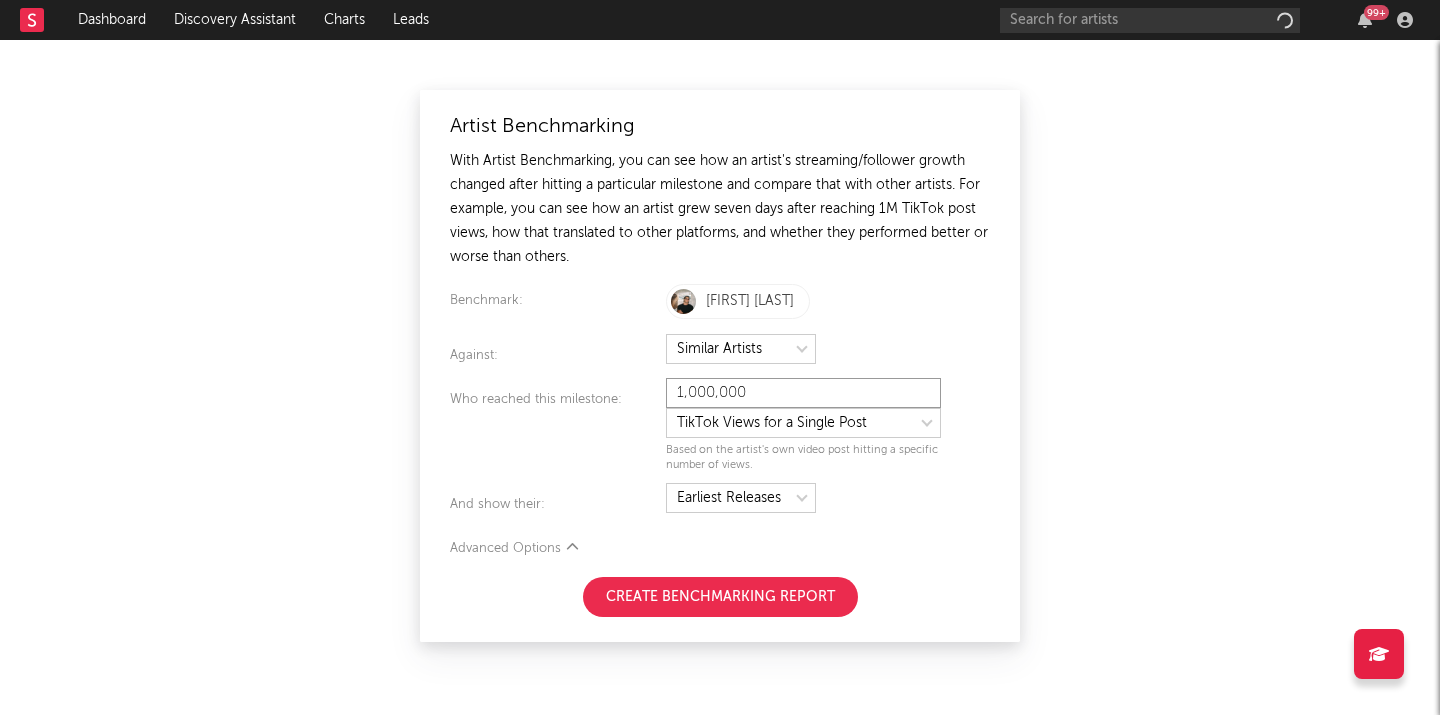 click on "1,000,000" at bounding box center (803, 393) 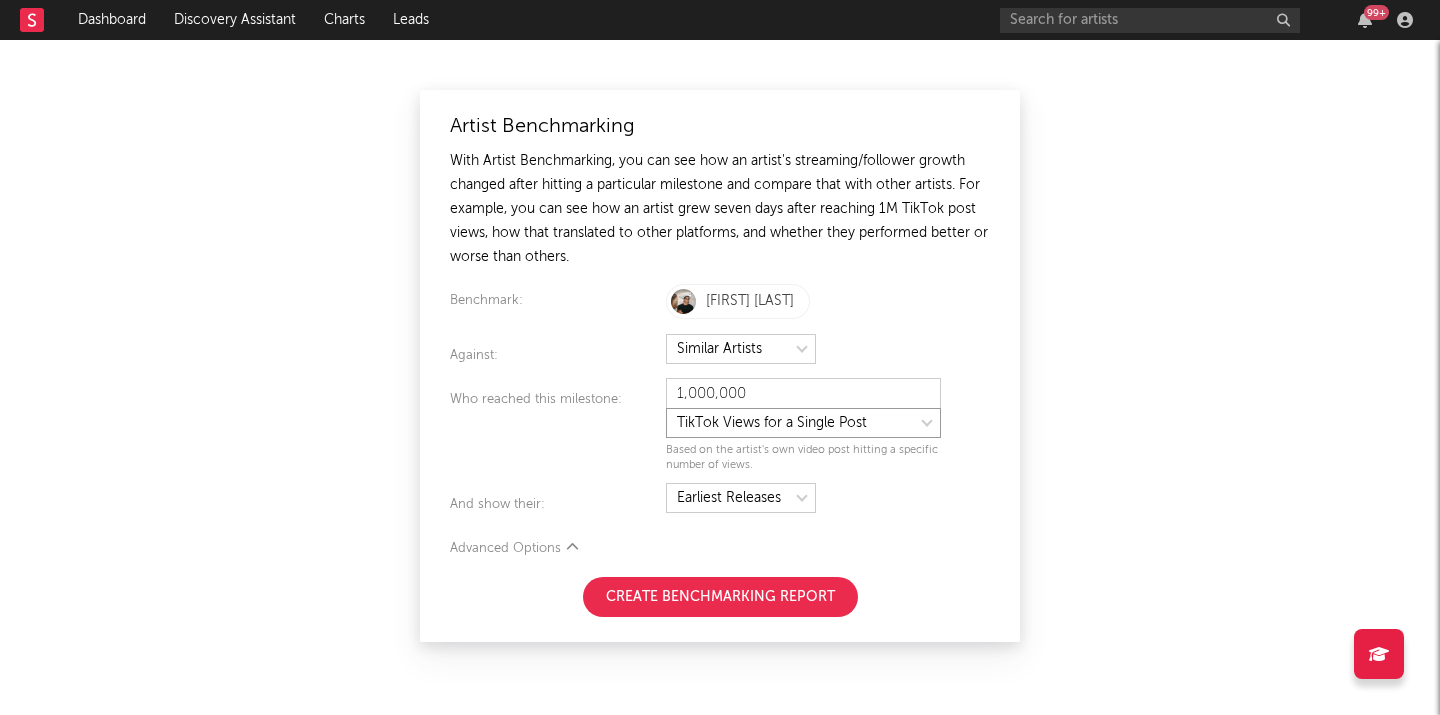 click at bounding box center (803, 423) 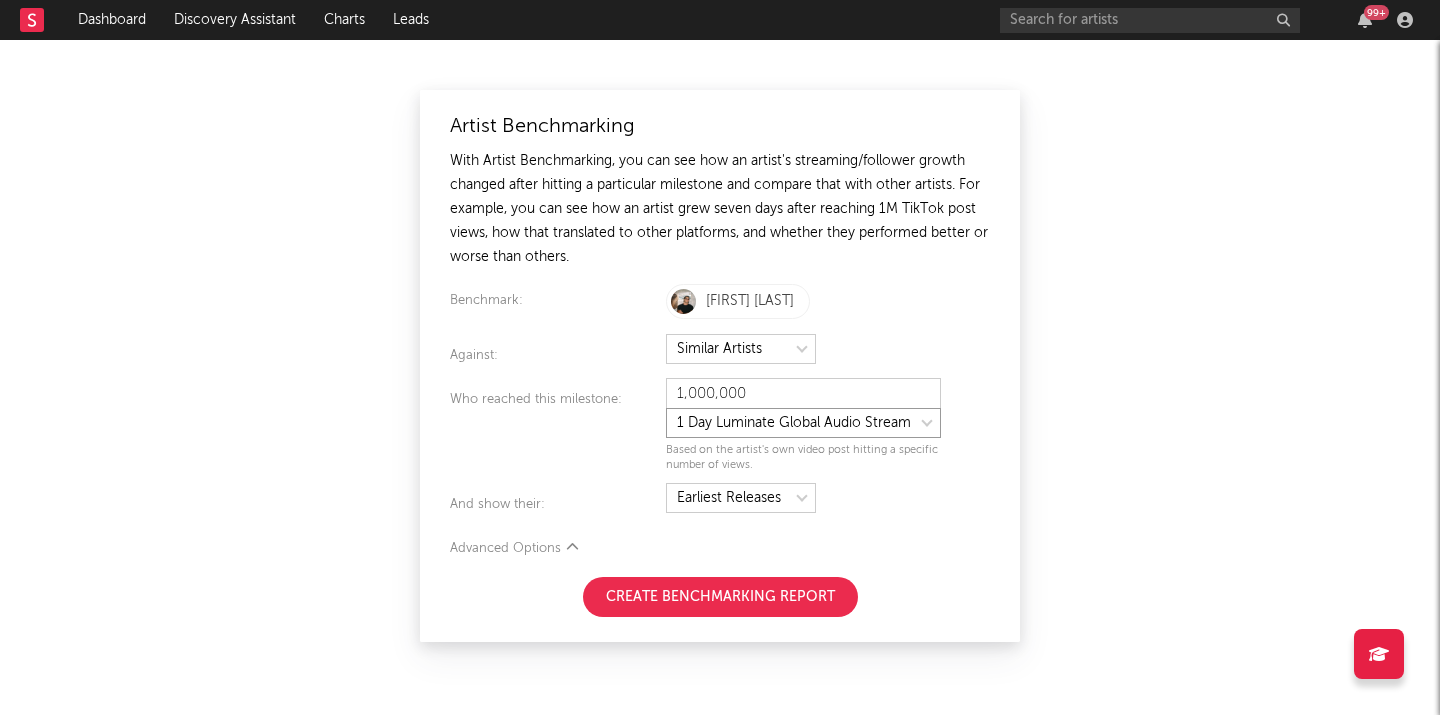 select on "tiktok_self_promo" 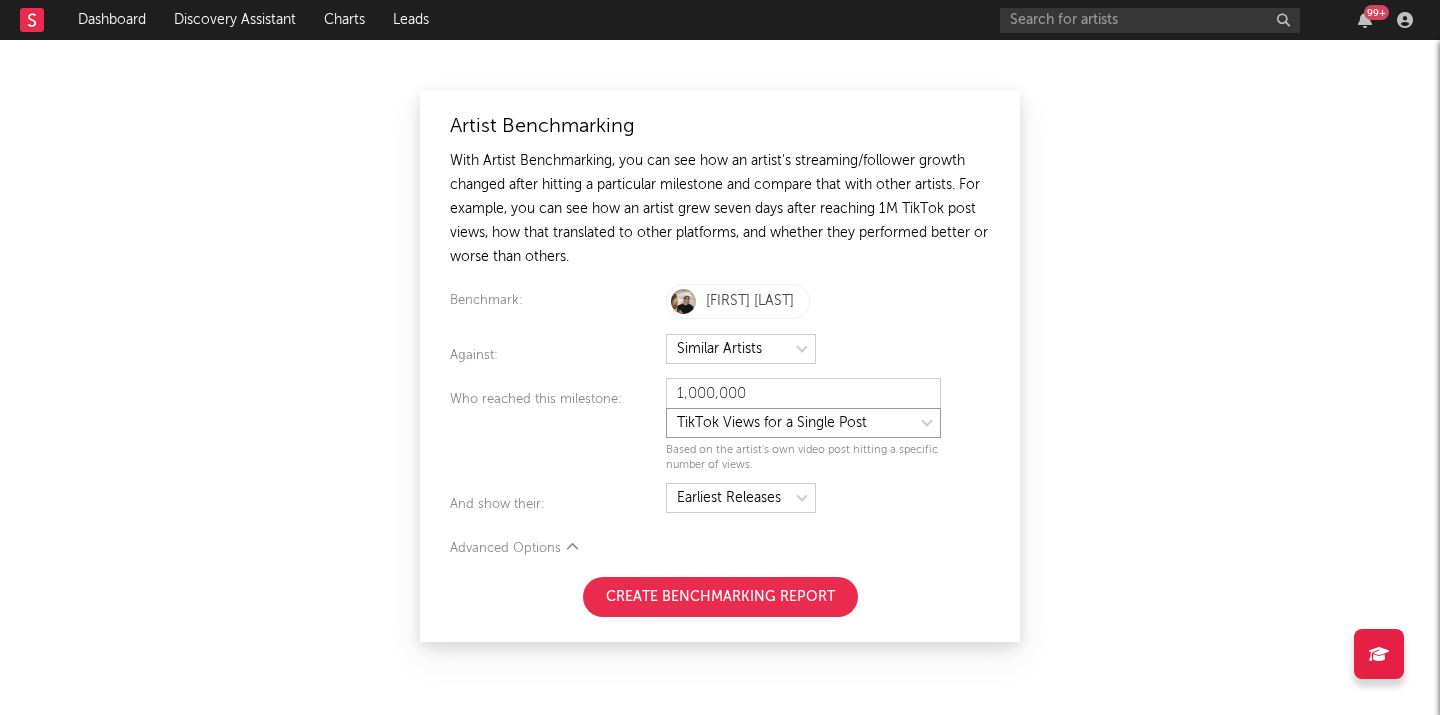 type on "25,000" 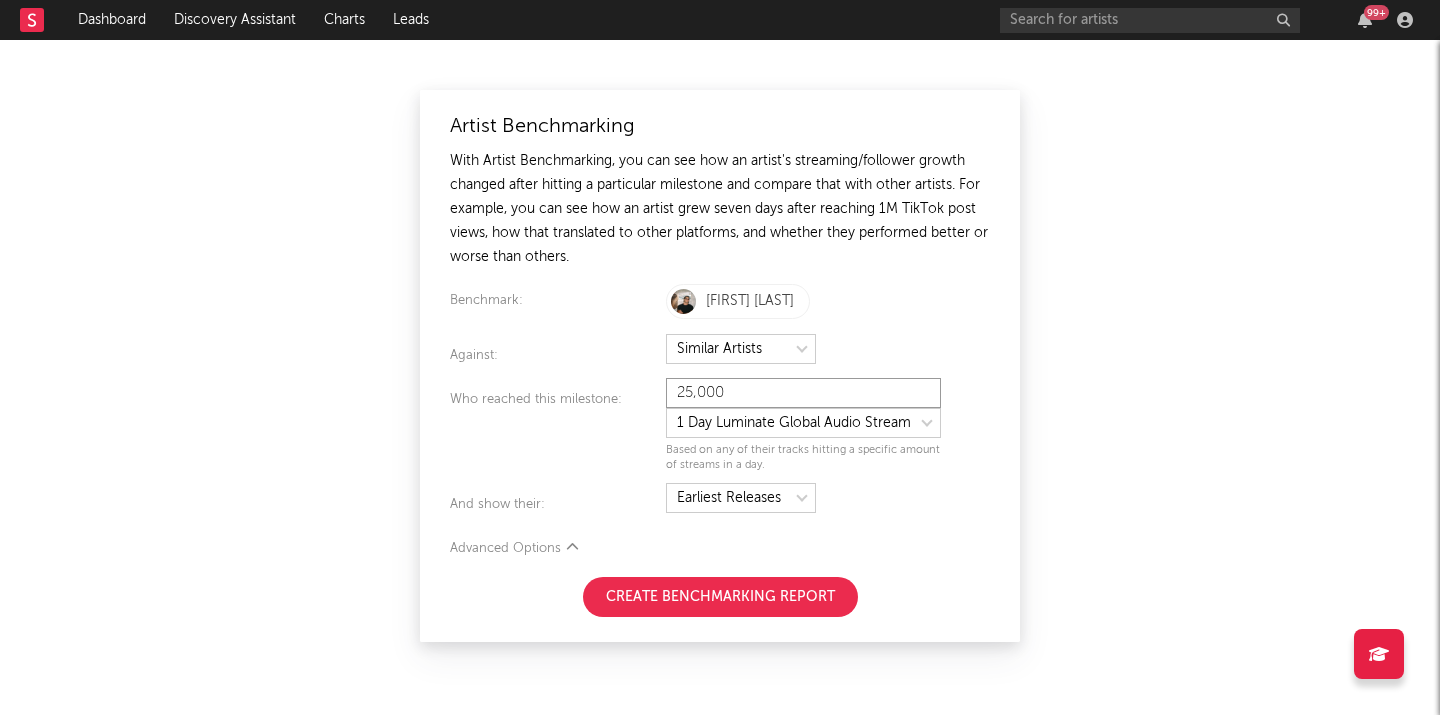 click on "25,000" at bounding box center [803, 393] 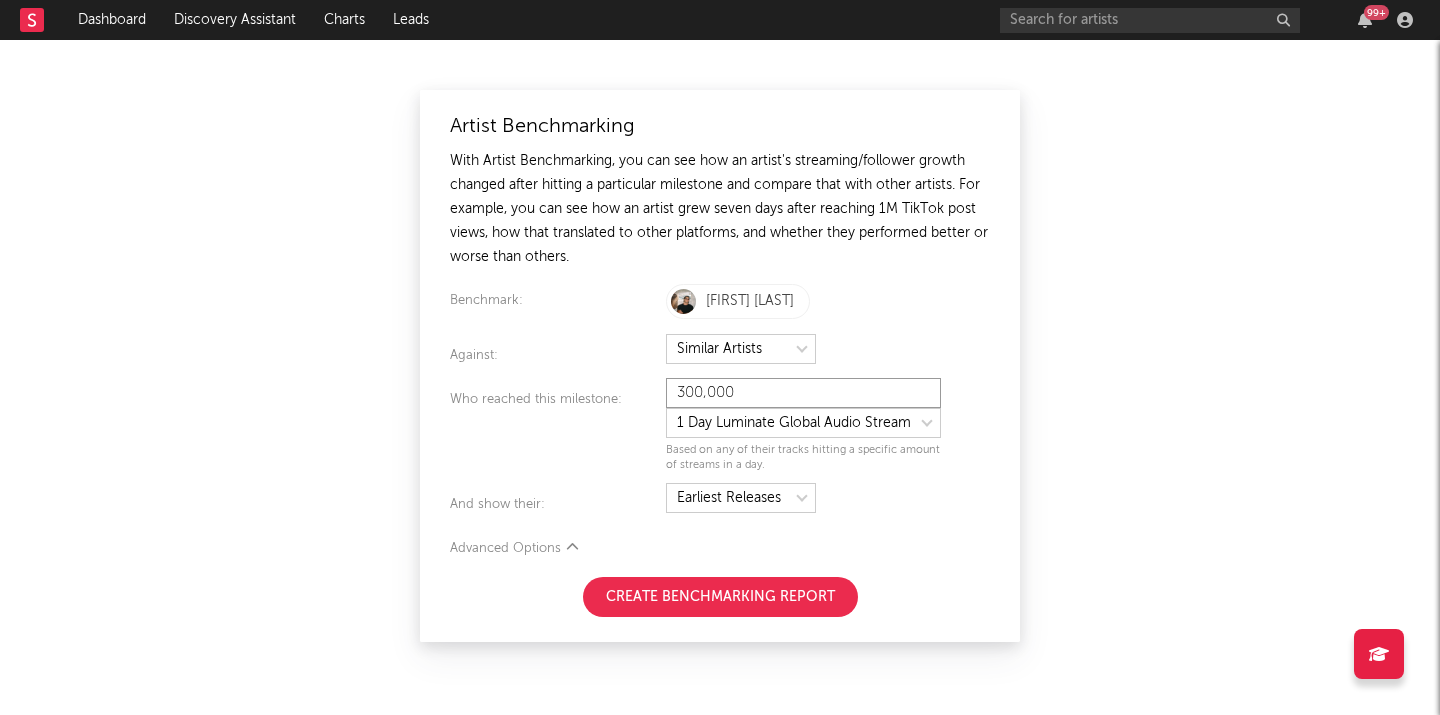 type on "300,000" 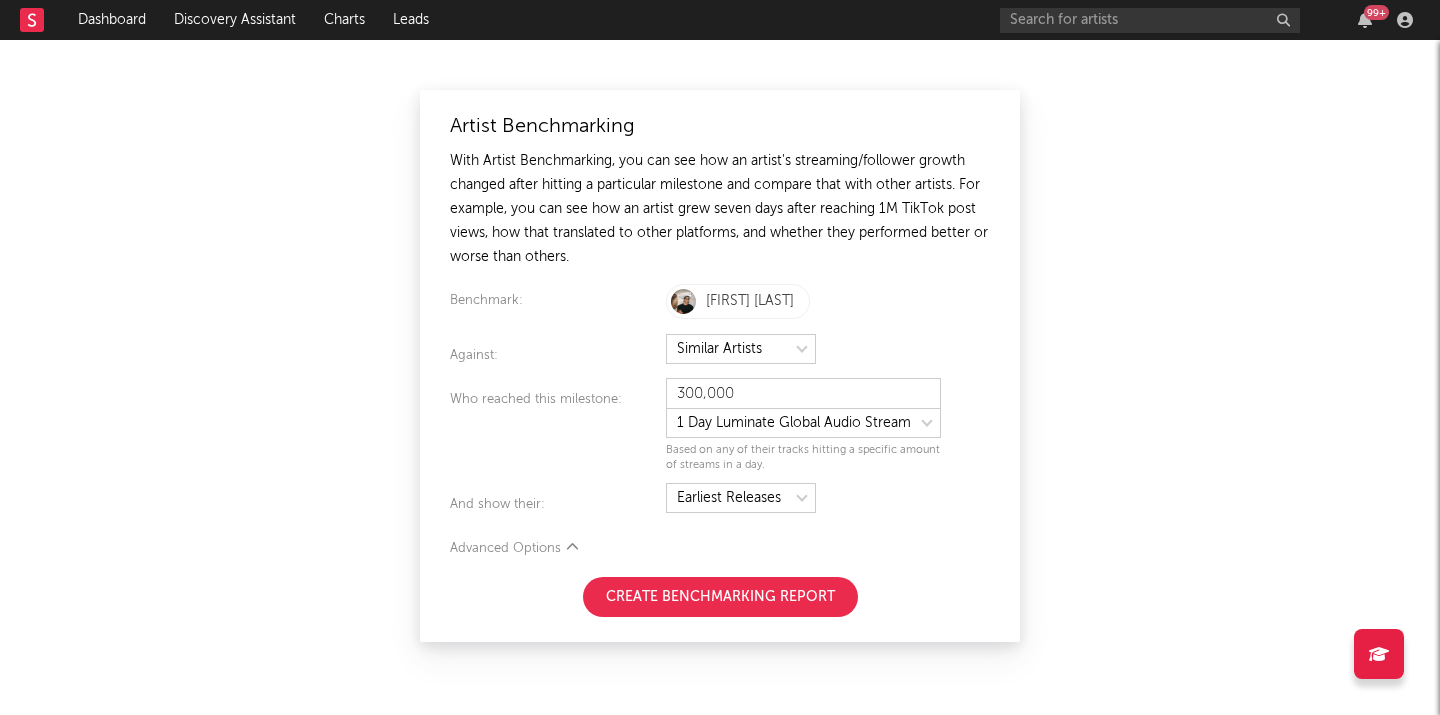 click on "Create Benchmarking Report" at bounding box center [720, 597] 